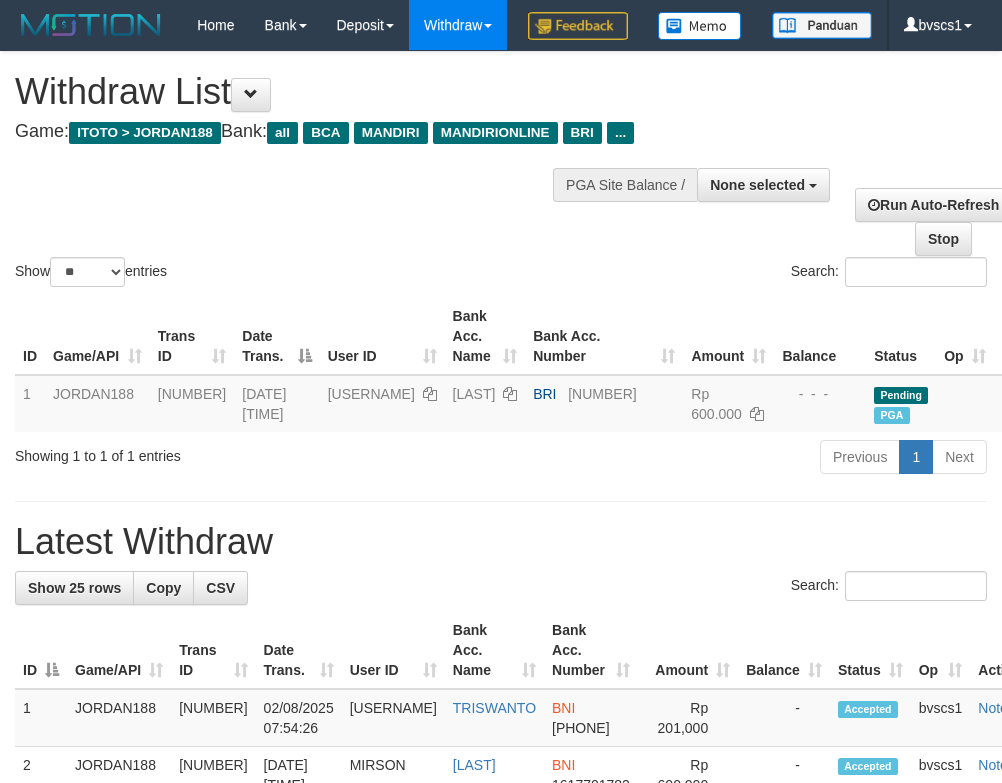 select 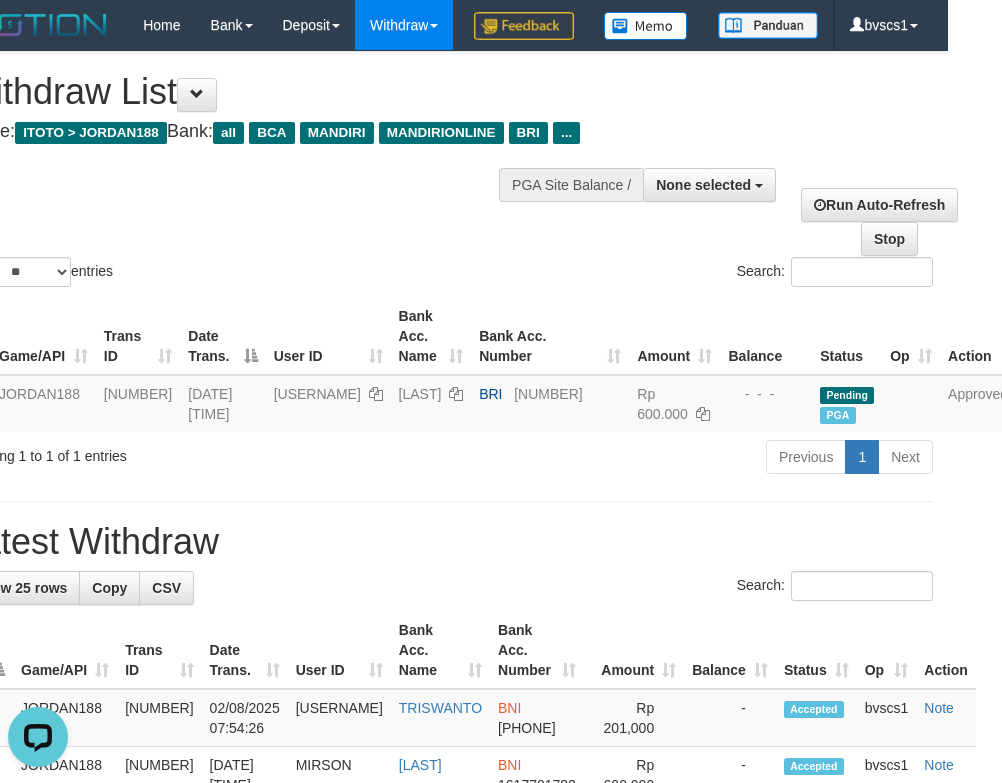 scroll, scrollTop: 0, scrollLeft: 0, axis: both 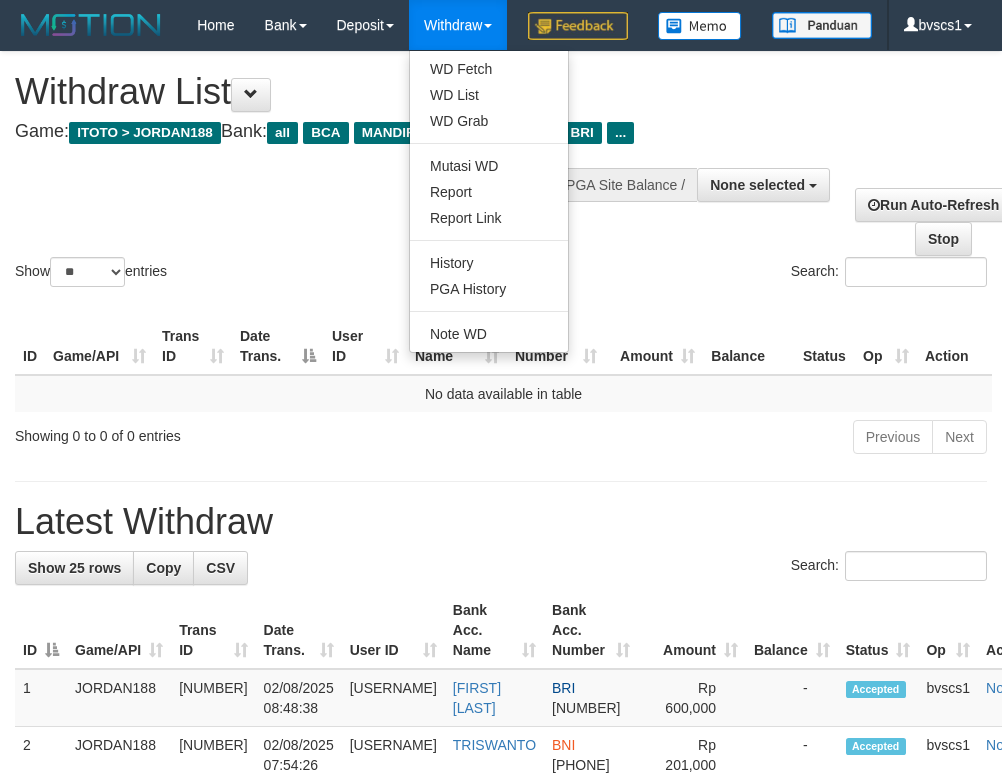 select 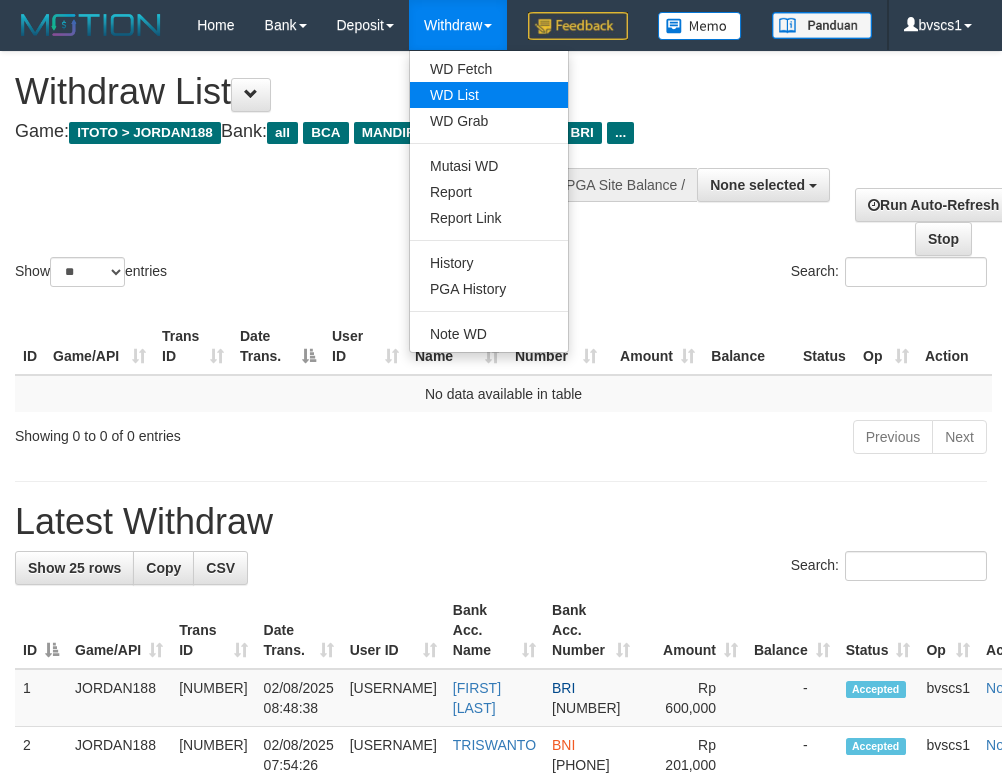 scroll, scrollTop: 0, scrollLeft: 0, axis: both 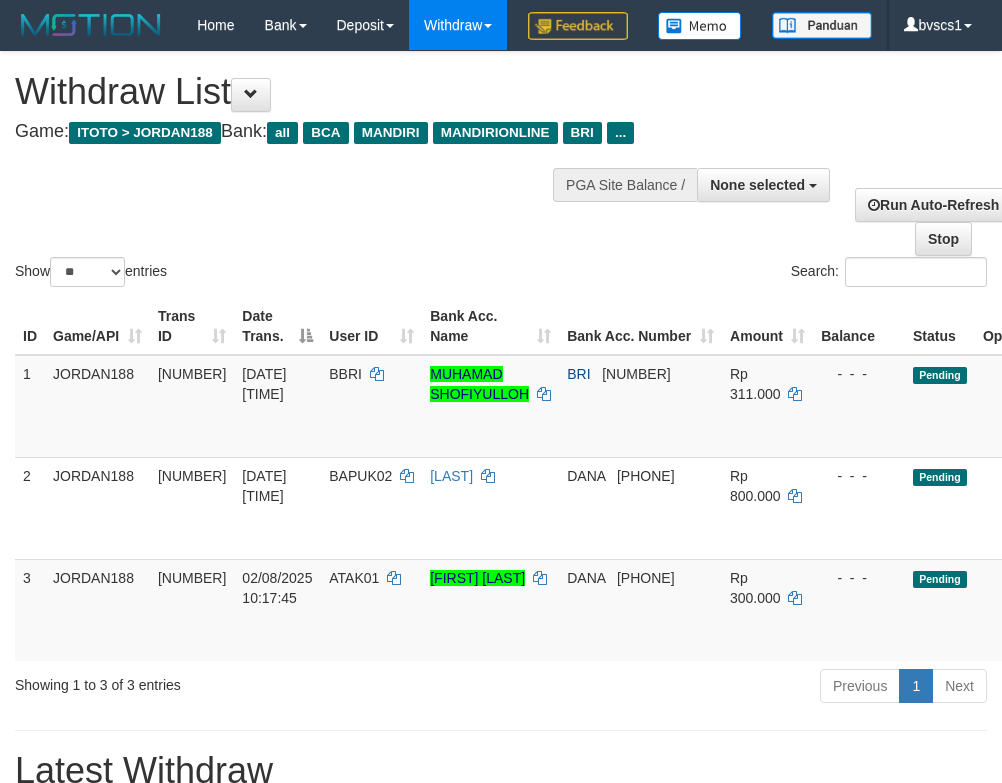 select 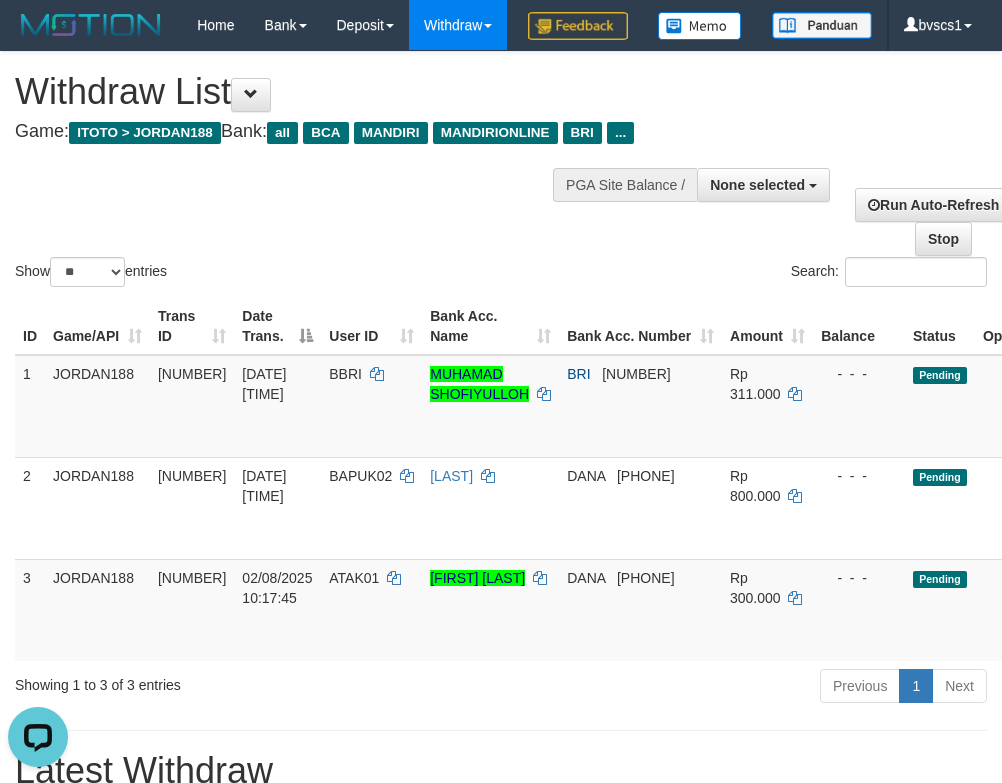 scroll, scrollTop: 0, scrollLeft: 0, axis: both 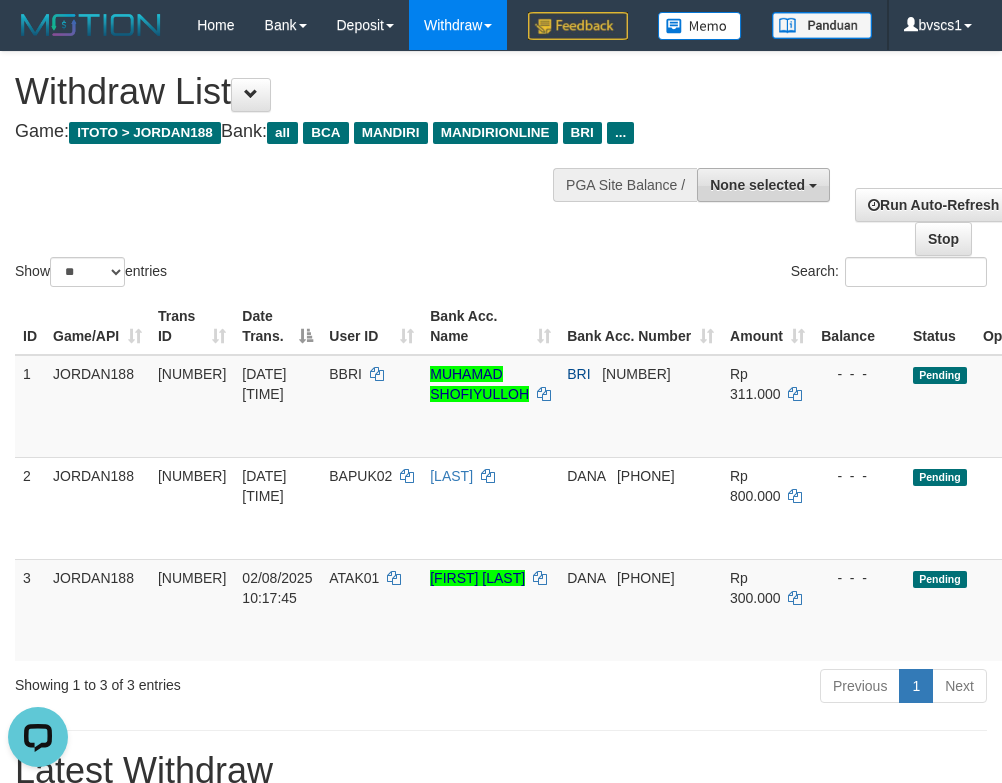 click on "None selected" at bounding box center [757, 185] 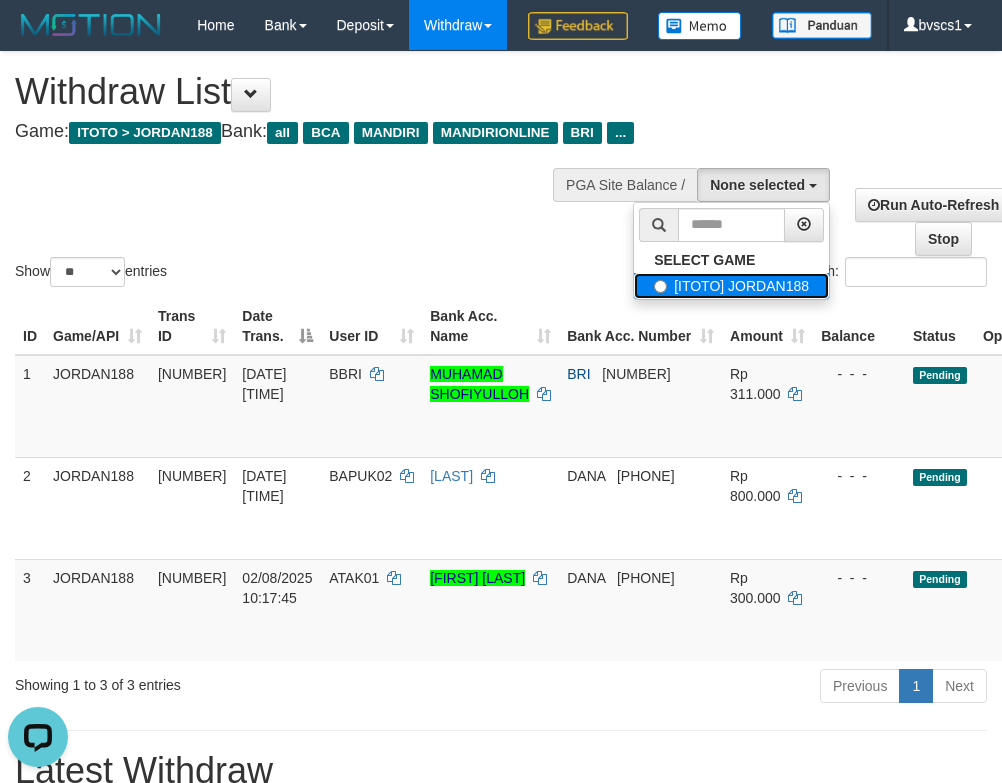 click on "[ITOTO] JORDAN188" at bounding box center [731, 286] 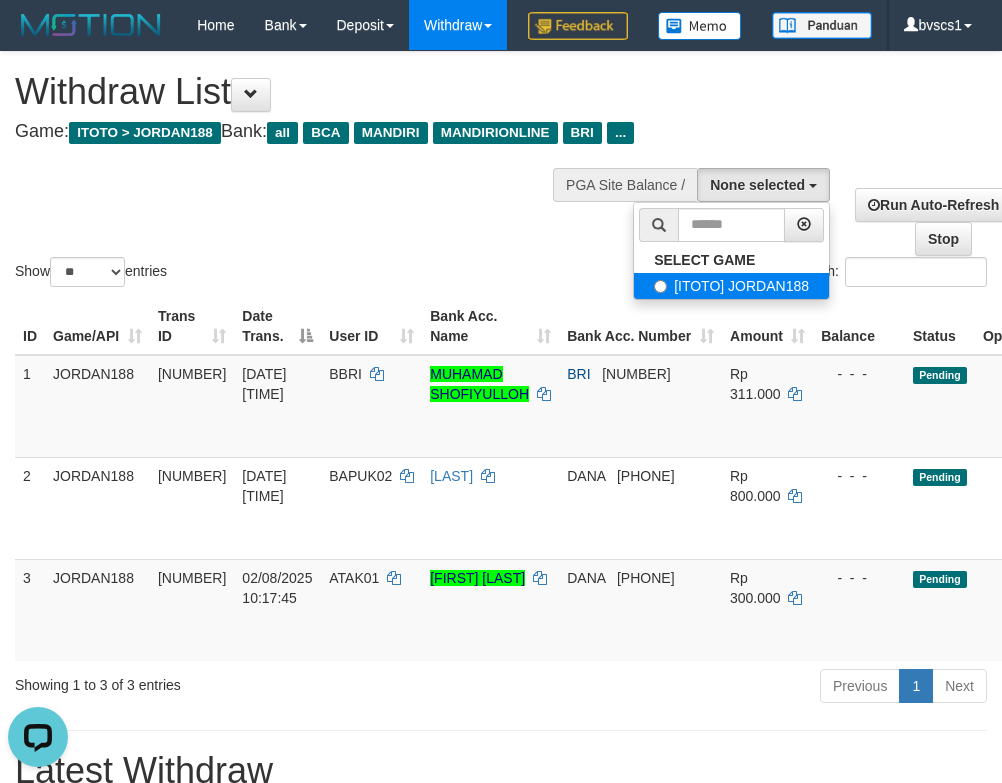 select on "****" 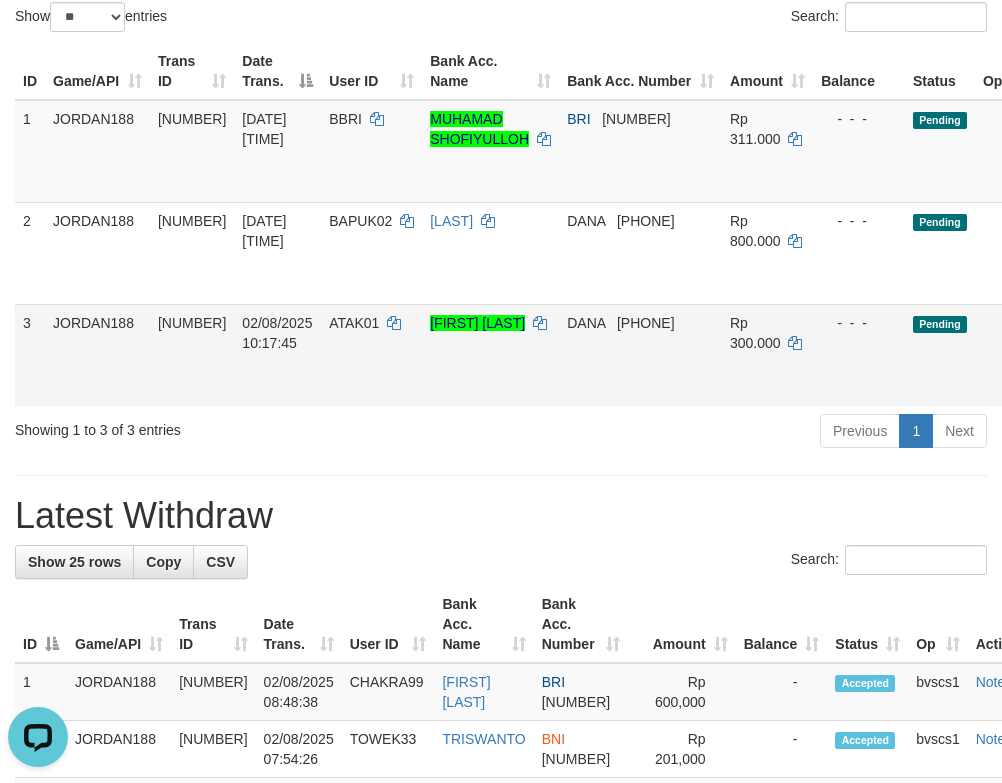 scroll, scrollTop: 450, scrollLeft: 0, axis: vertical 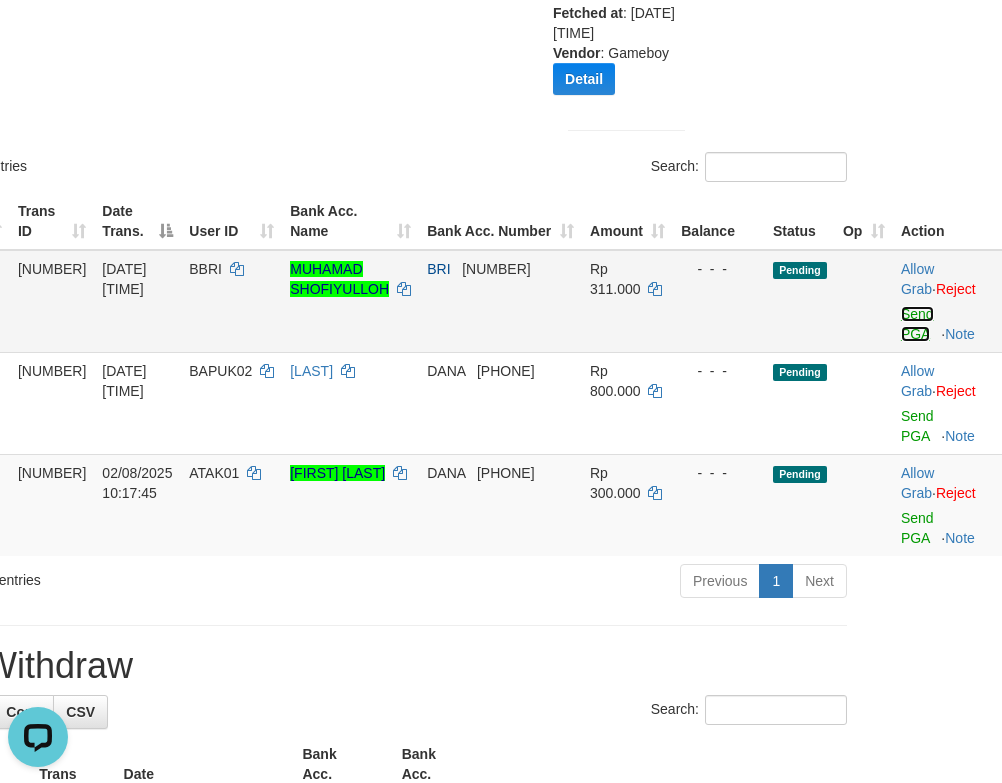 click on "Send PGA" at bounding box center (917, 324) 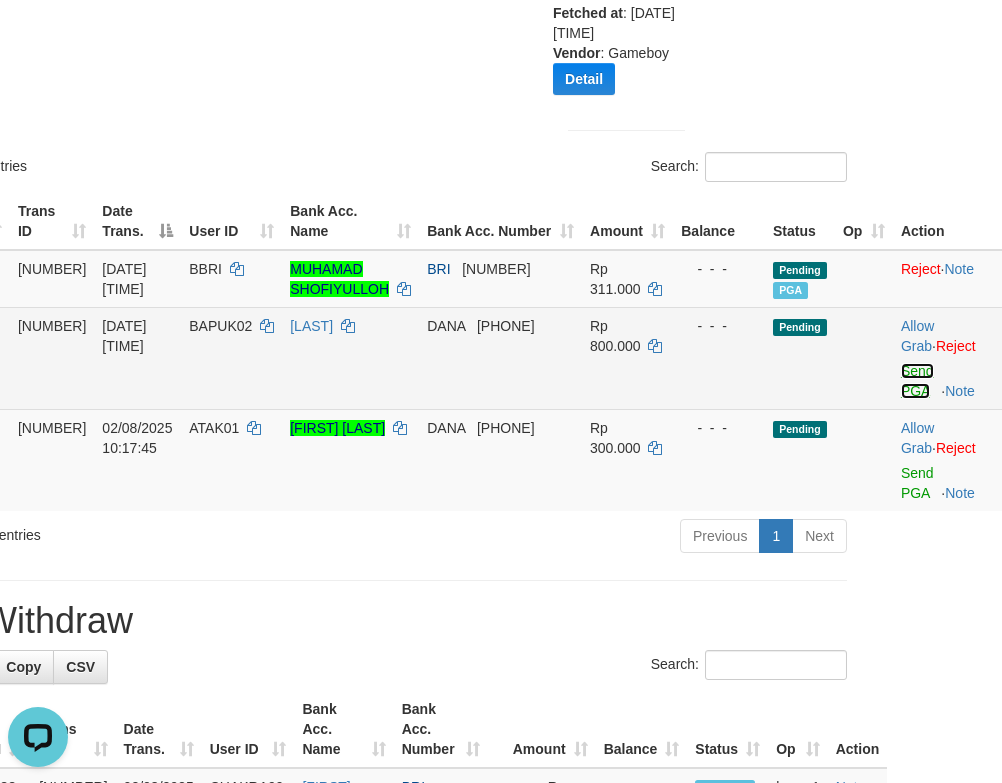 click on "Send PGA" at bounding box center [917, 381] 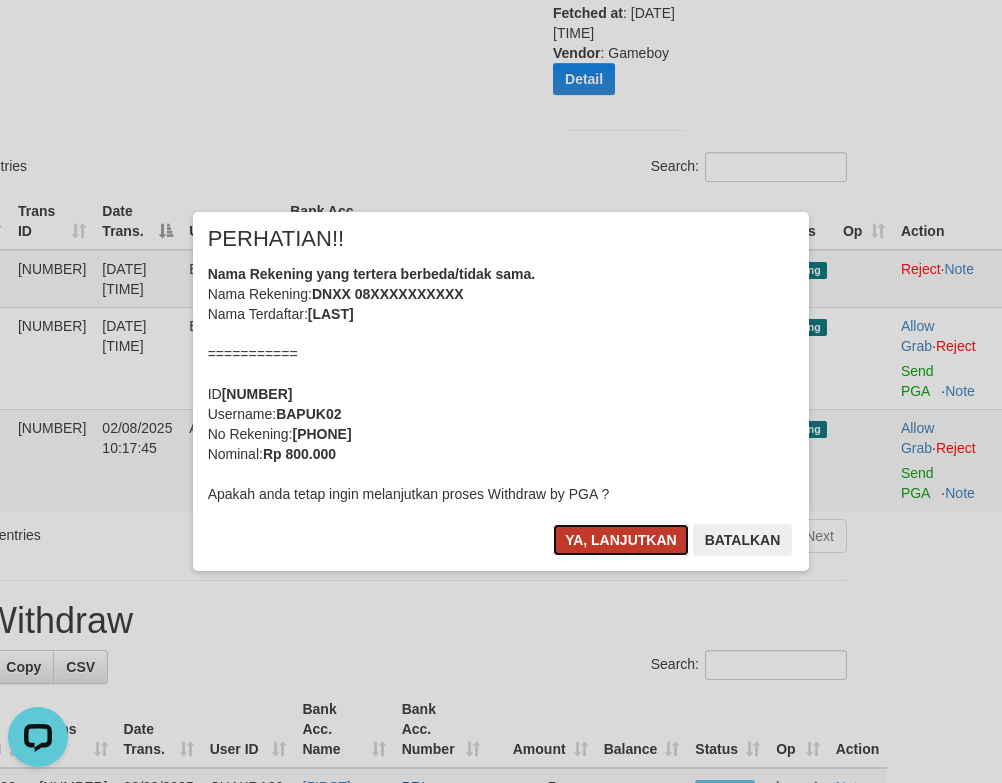 click on "Ya, lanjutkan" at bounding box center [621, 540] 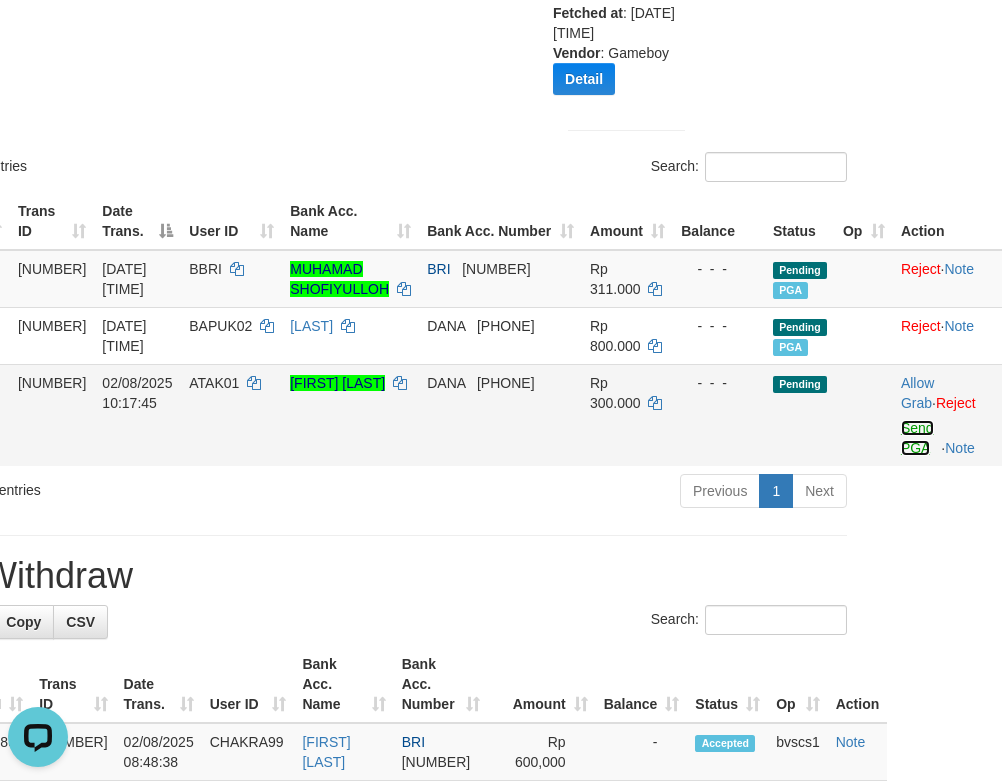 click on "Send PGA" at bounding box center [917, 438] 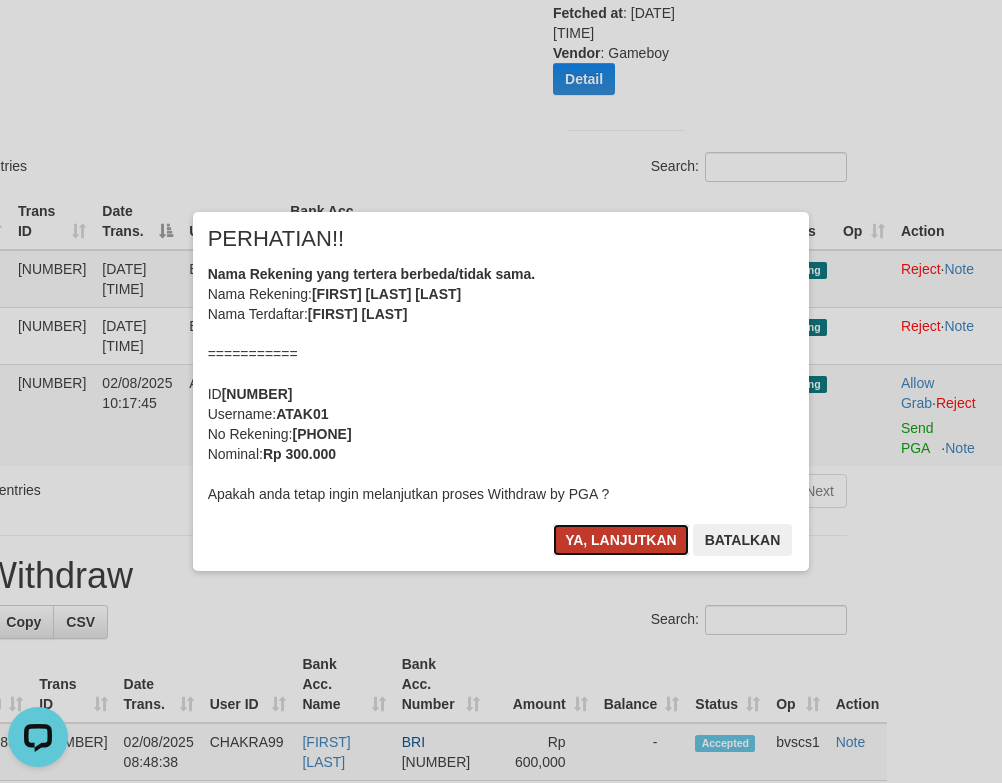 click on "Ya, lanjutkan" at bounding box center (621, 540) 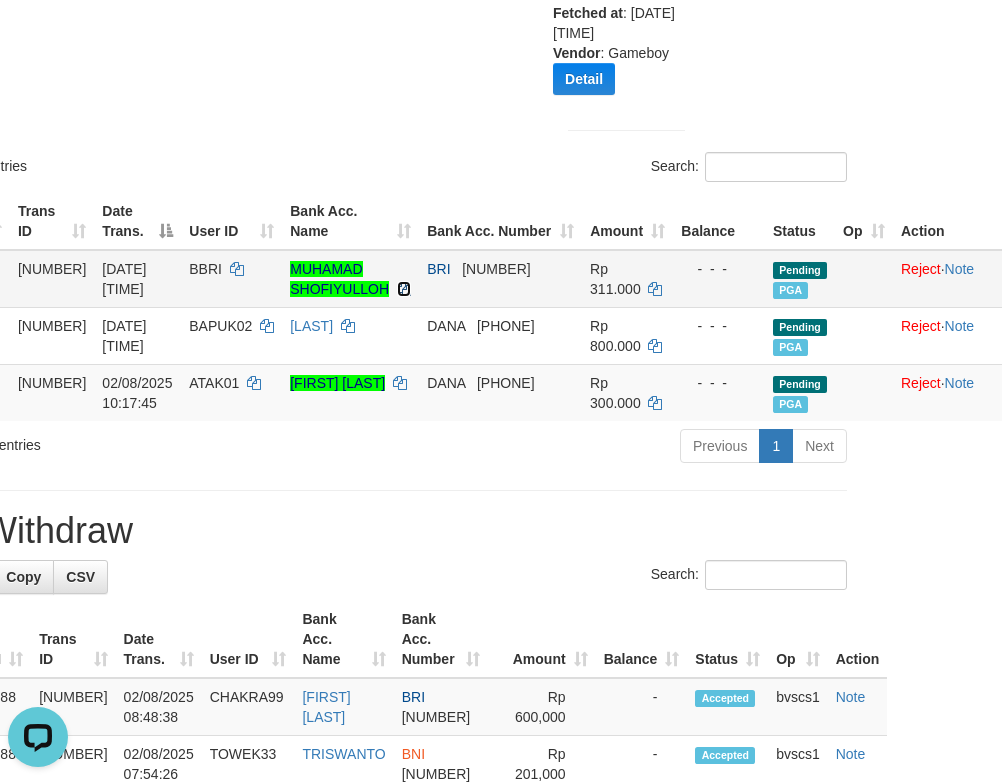 click at bounding box center (404, 289) 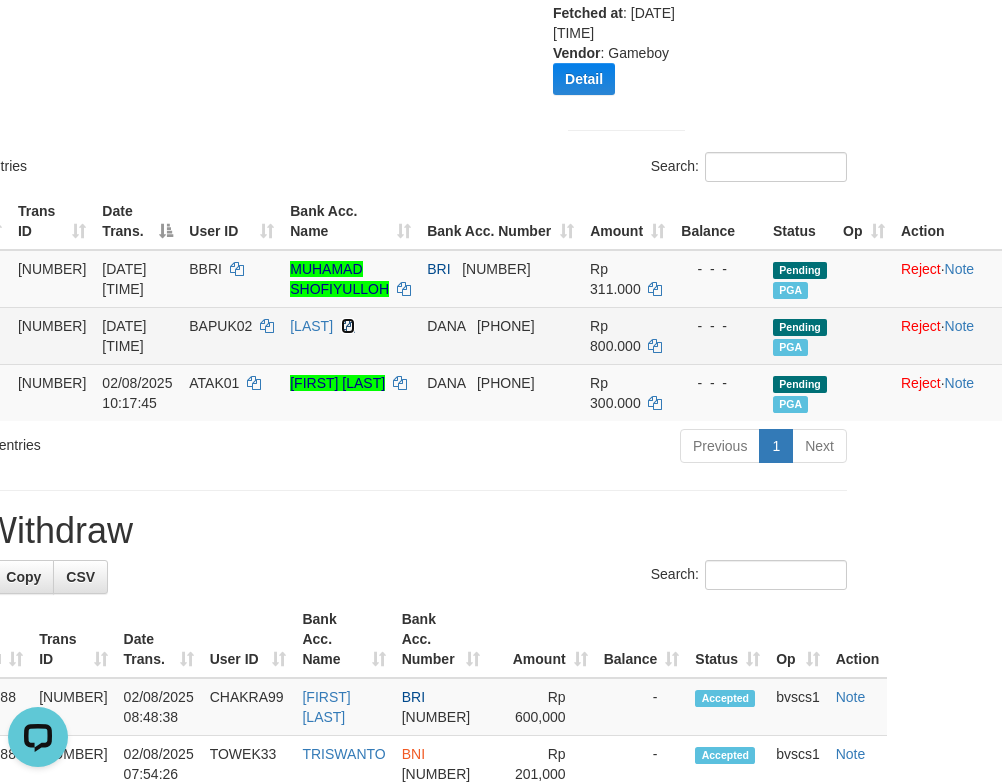 click at bounding box center (348, 326) 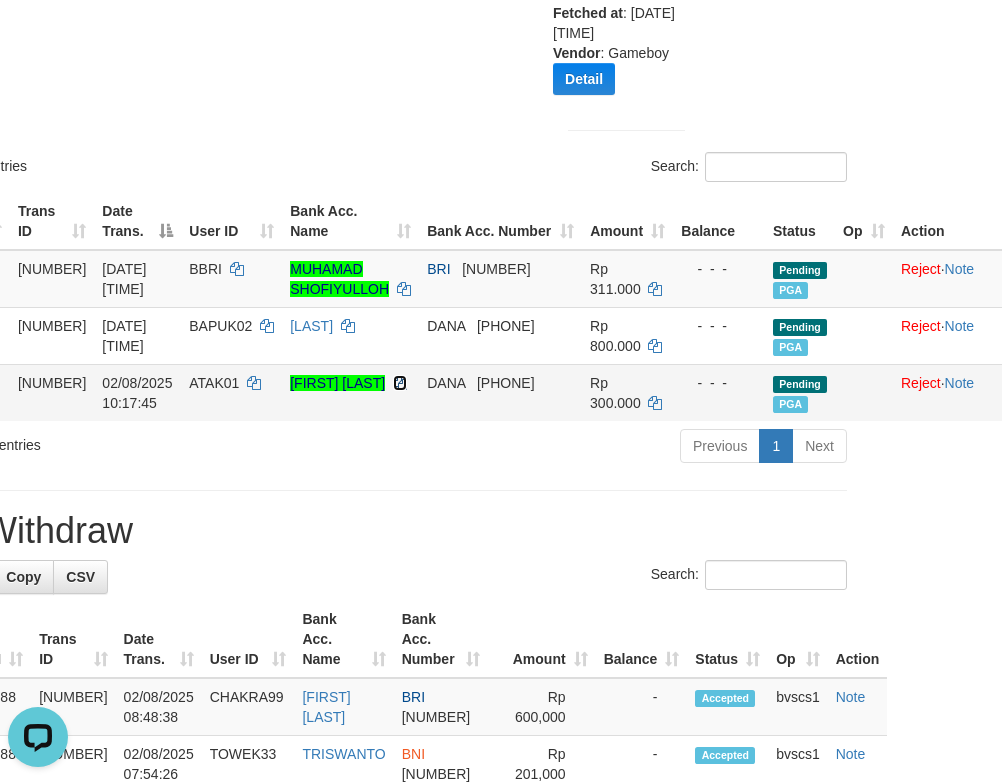 click at bounding box center (400, 383) 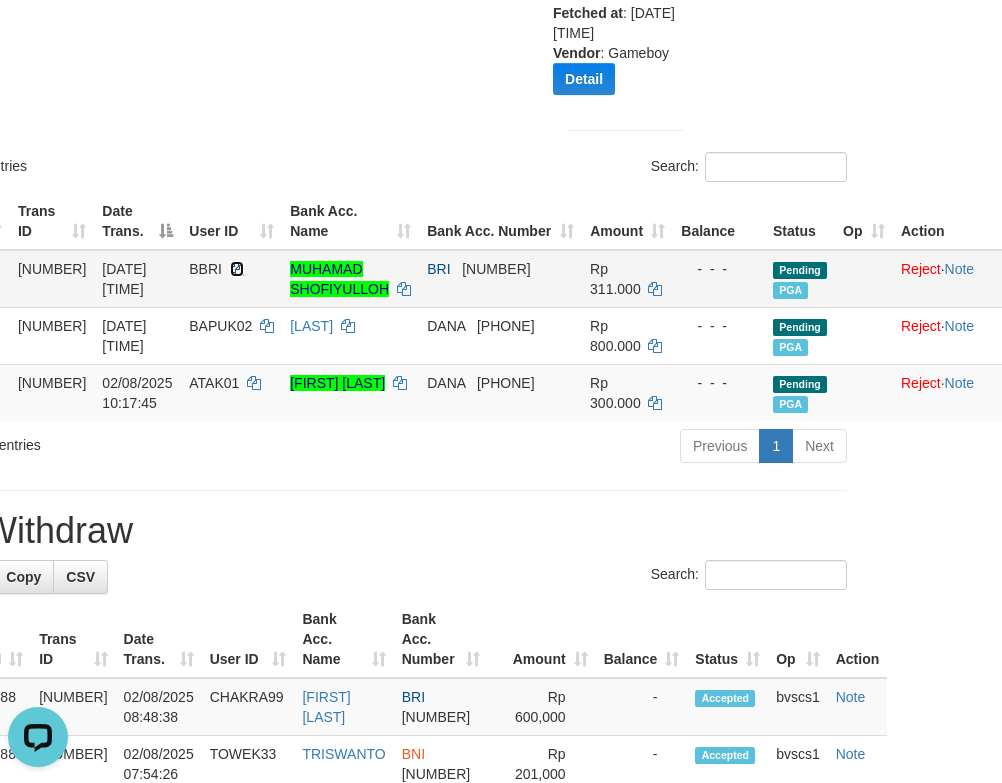 click at bounding box center [237, 269] 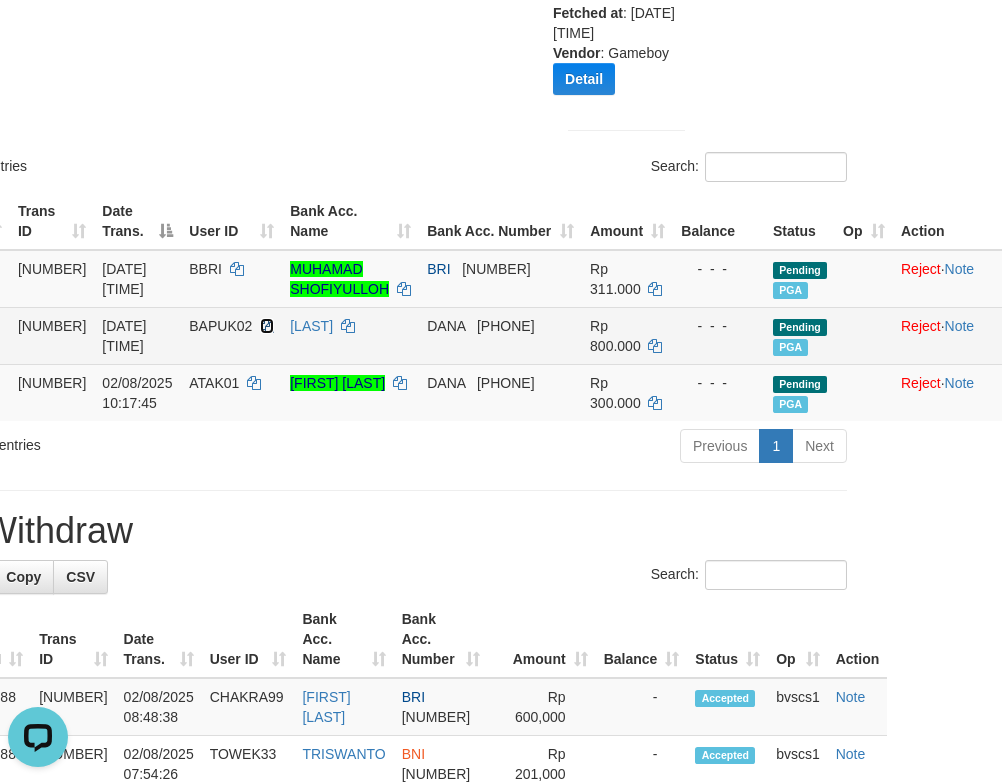 click at bounding box center [267, 326] 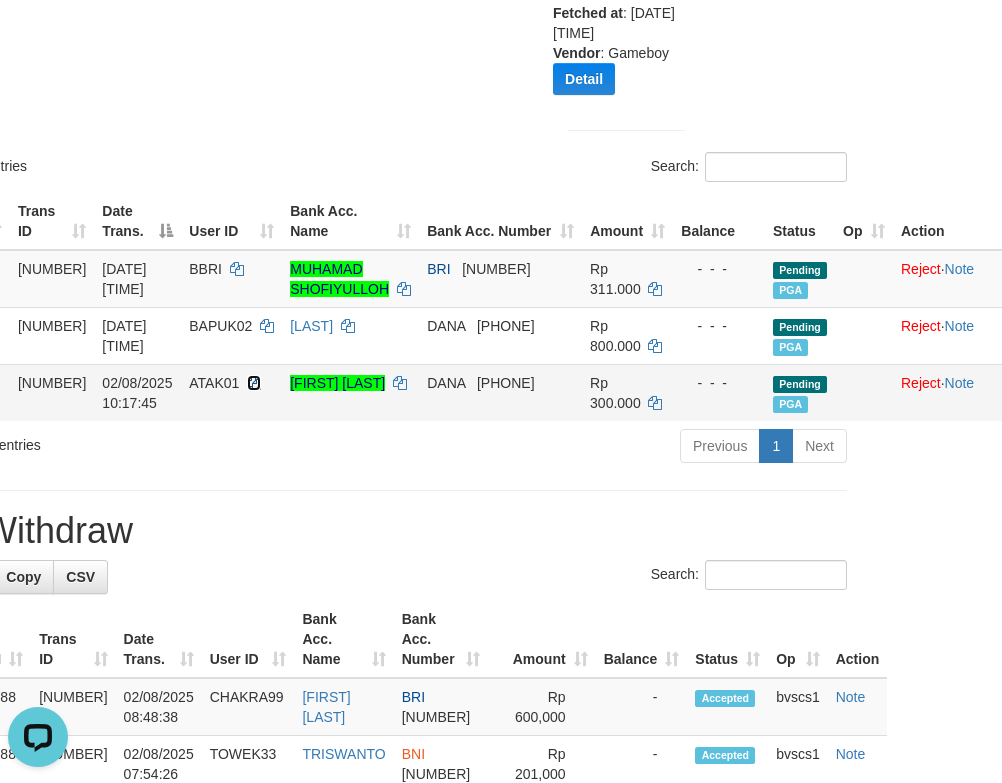 click at bounding box center [254, 383] 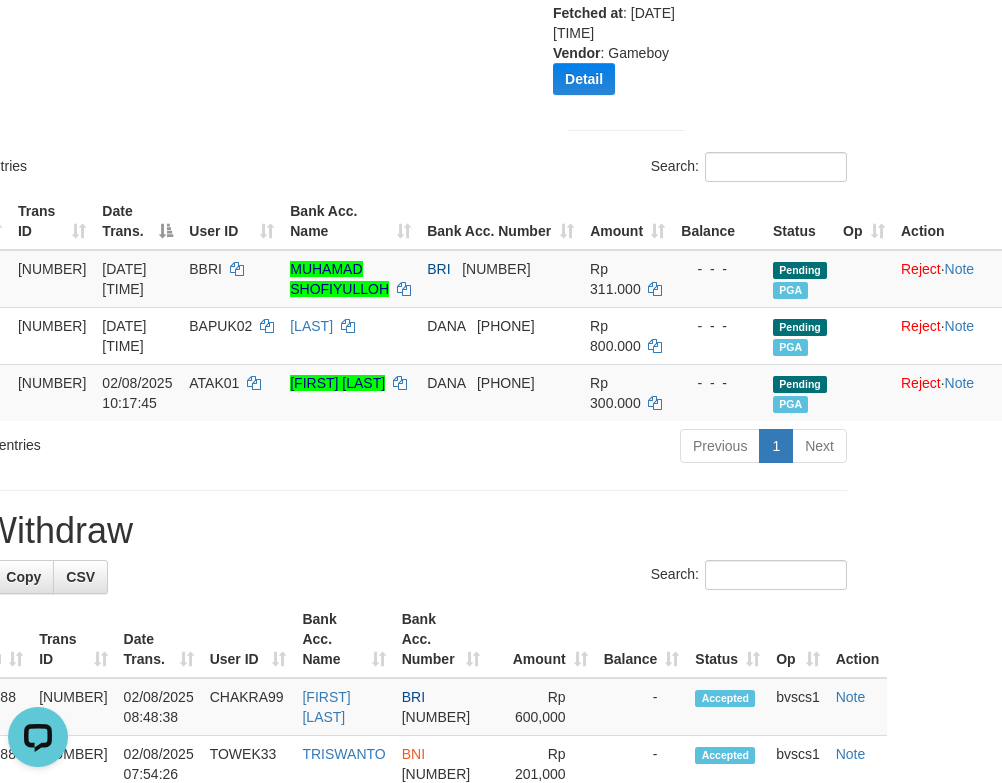 drag, startPoint x: 208, startPoint y: 118, endPoint x: 180, endPoint y: 45, distance: 78.18568 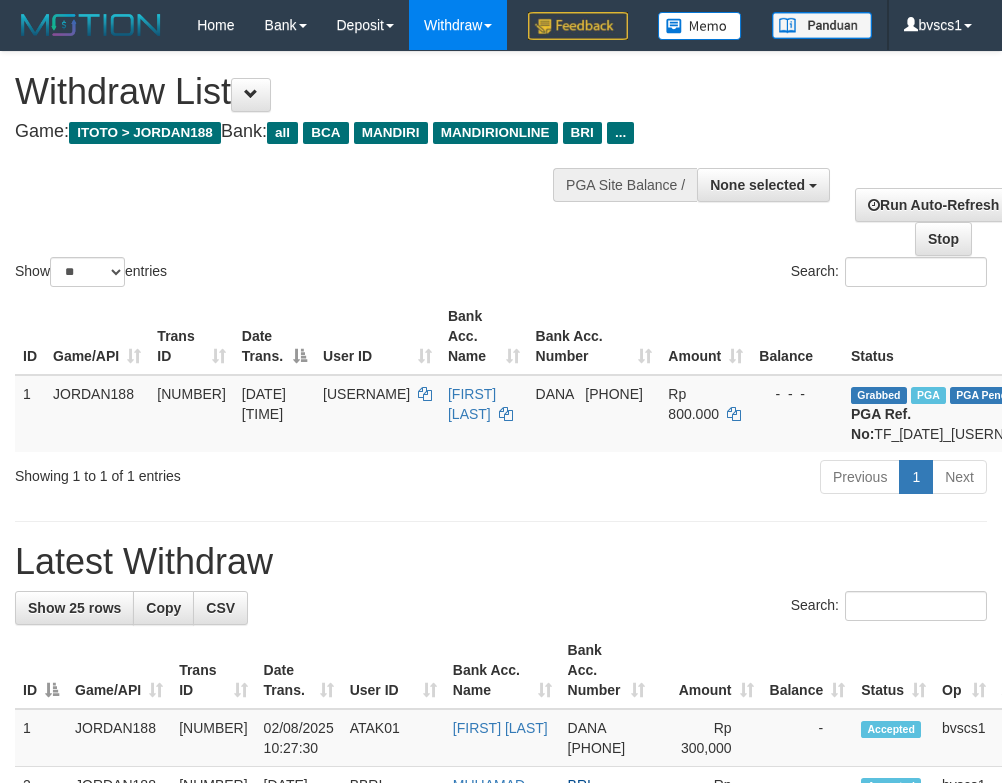 select 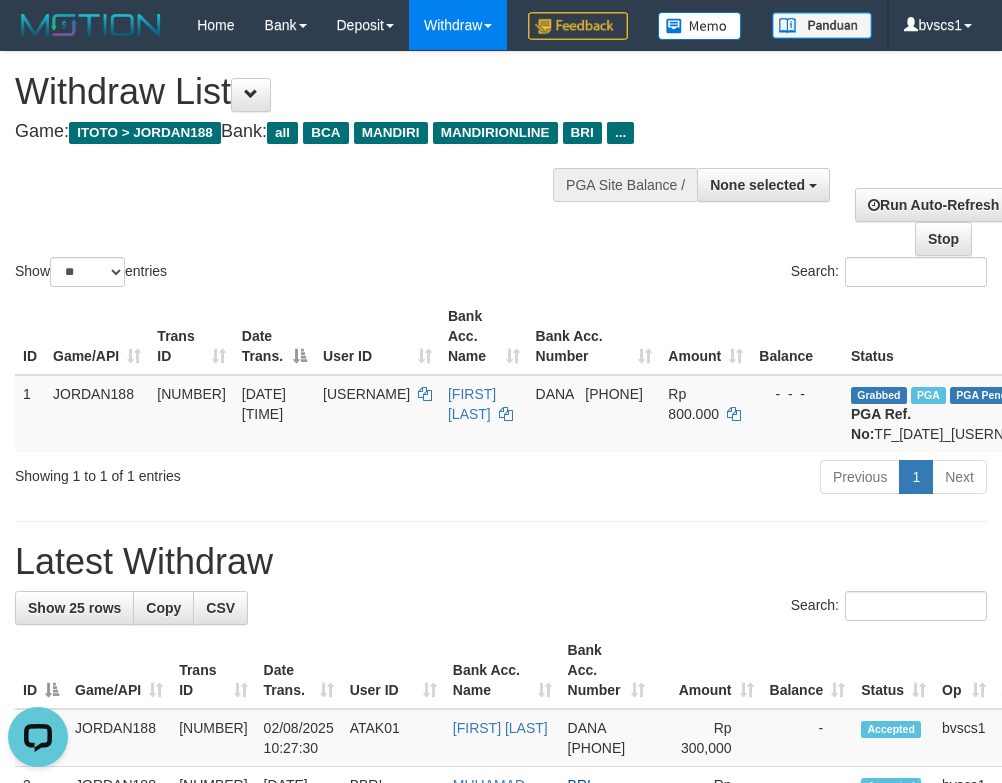 scroll, scrollTop: 0, scrollLeft: 0, axis: both 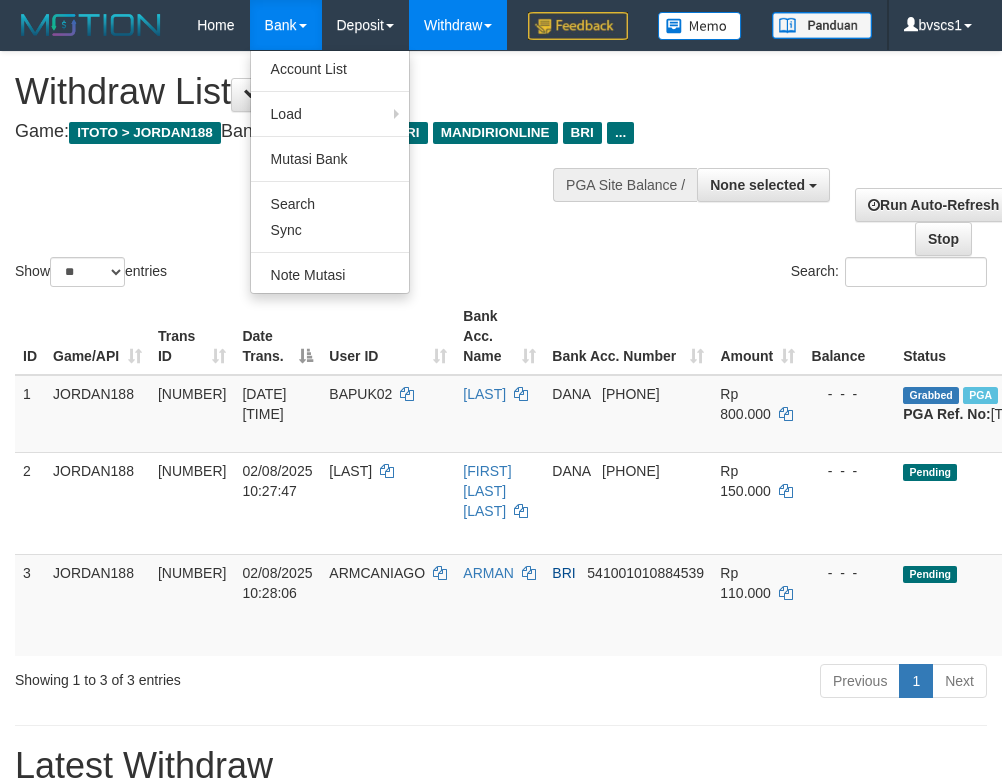 select 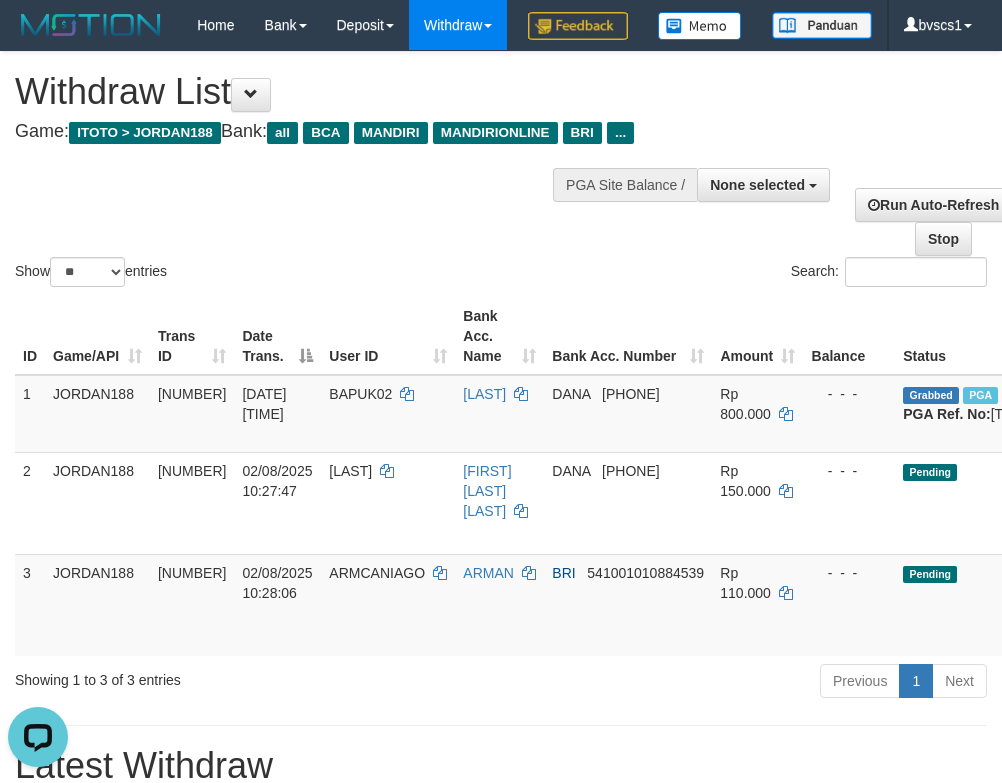 scroll, scrollTop: 0, scrollLeft: 0, axis: both 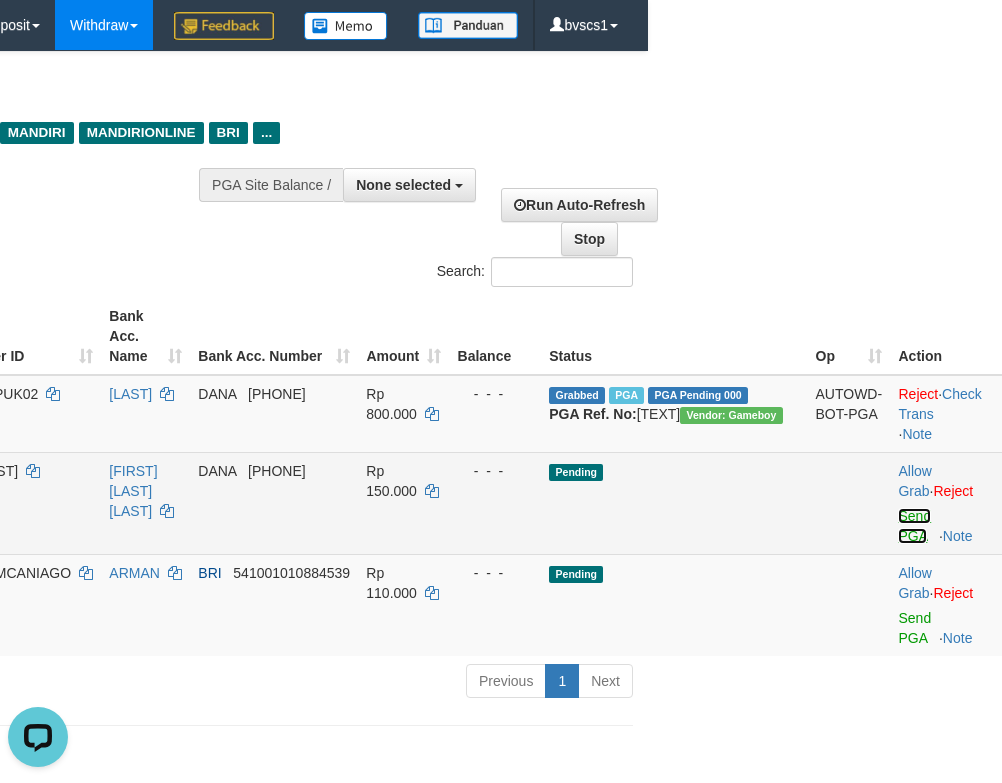 click on "Send PGA" at bounding box center [914, 526] 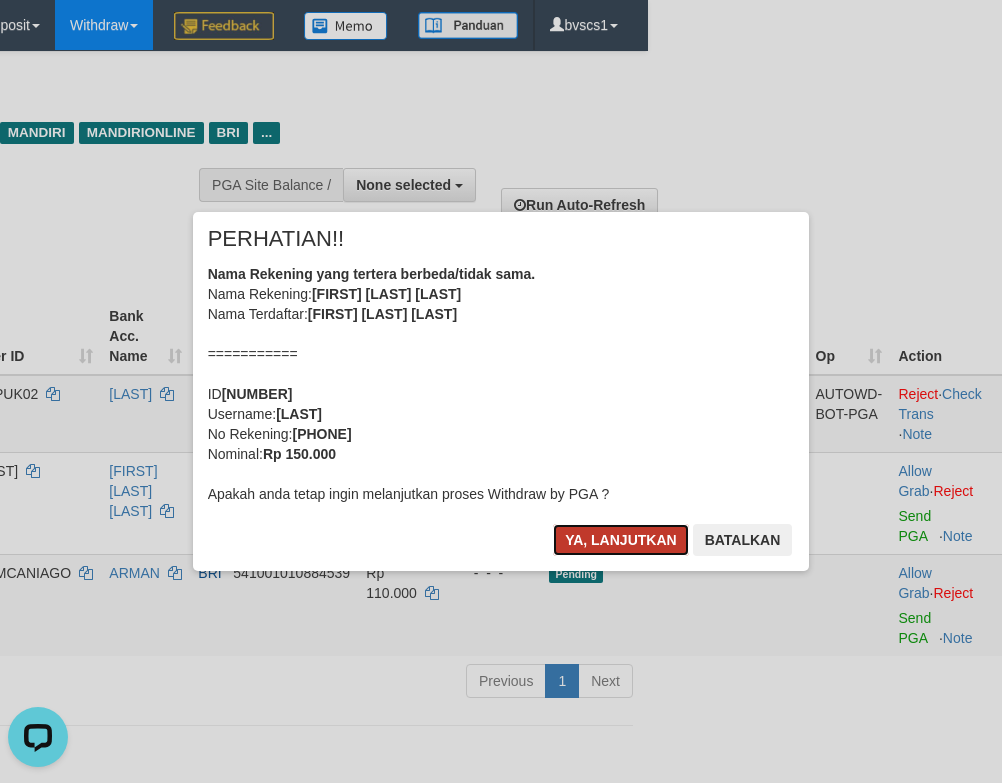 click on "Ya, lanjutkan" at bounding box center [621, 540] 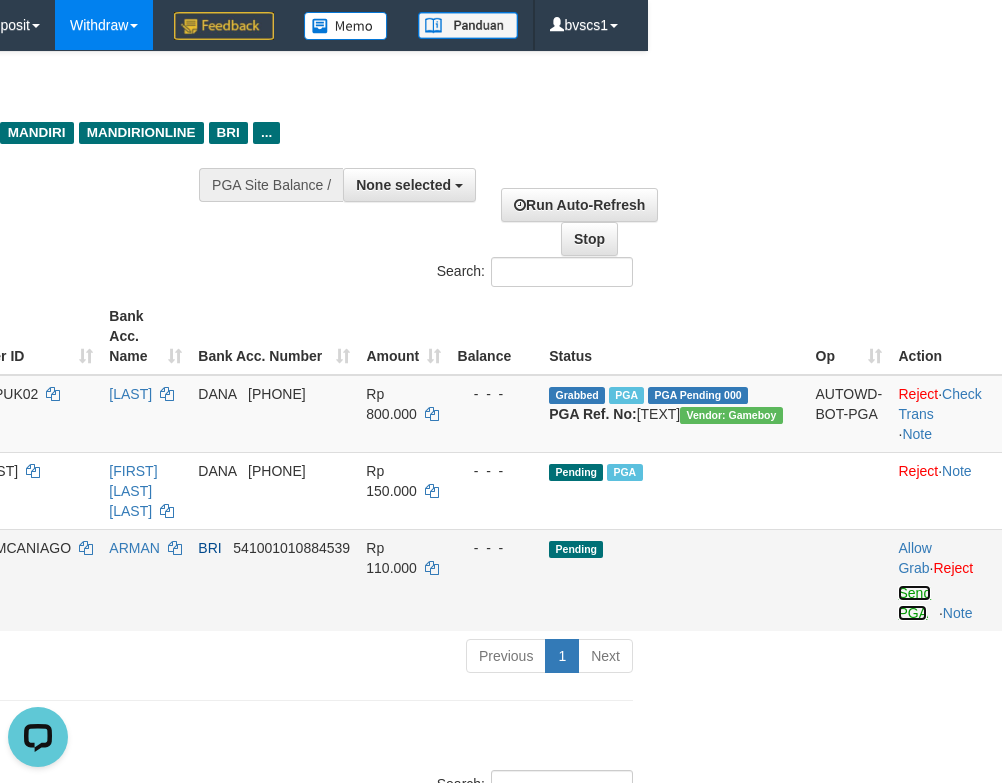 click on "Send PGA" at bounding box center [914, 603] 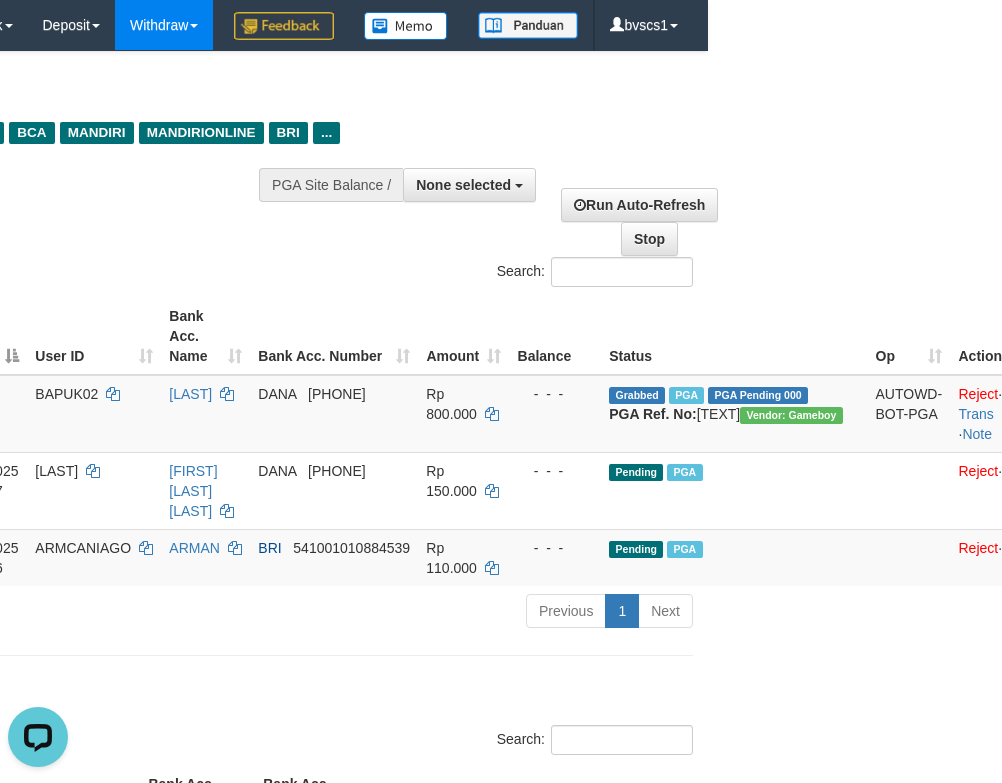scroll, scrollTop: 0, scrollLeft: 292, axis: horizontal 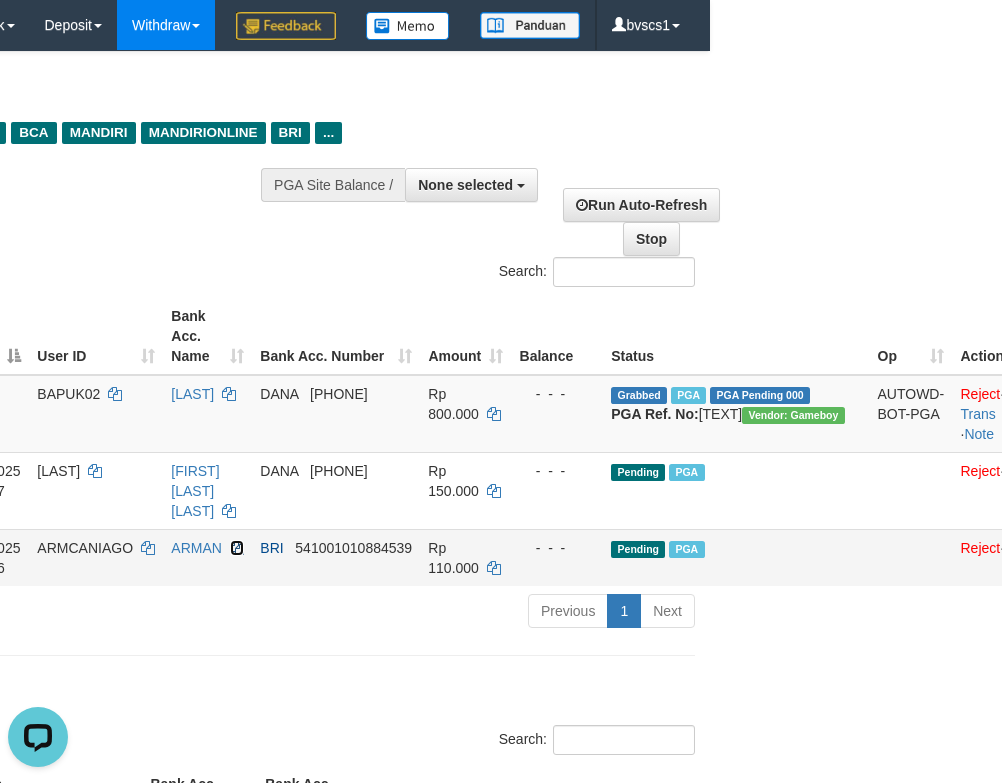click at bounding box center [237, 548] 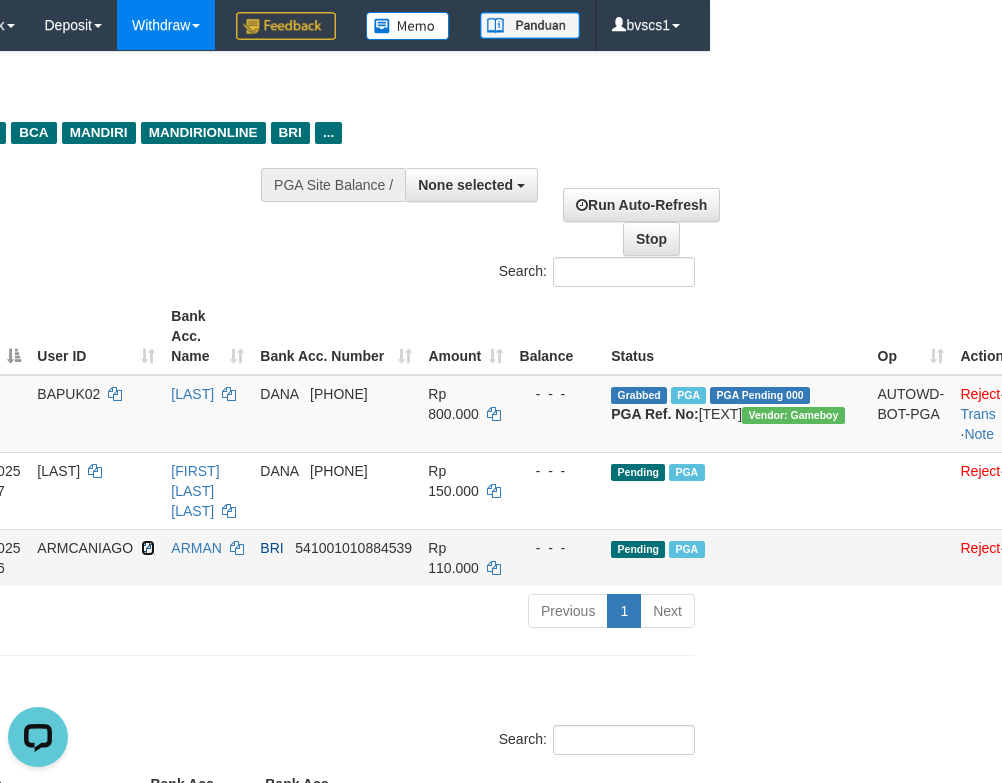 click at bounding box center [148, 548] 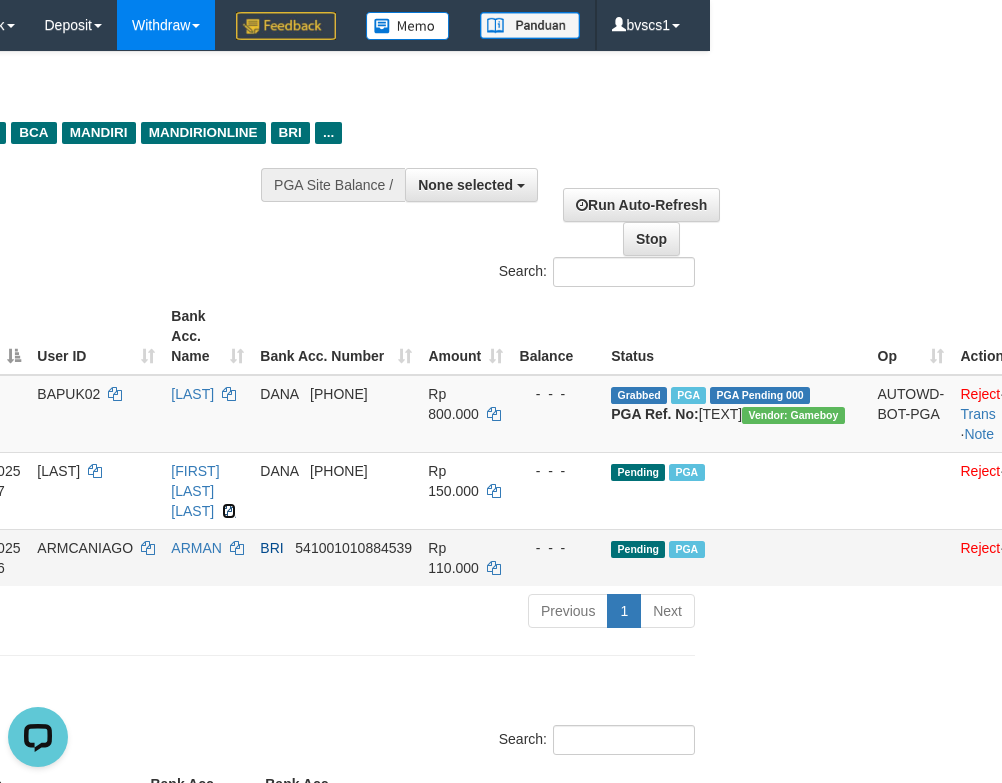 drag, startPoint x: 229, startPoint y: 558, endPoint x: 301, endPoint y: 628, distance: 100.41912 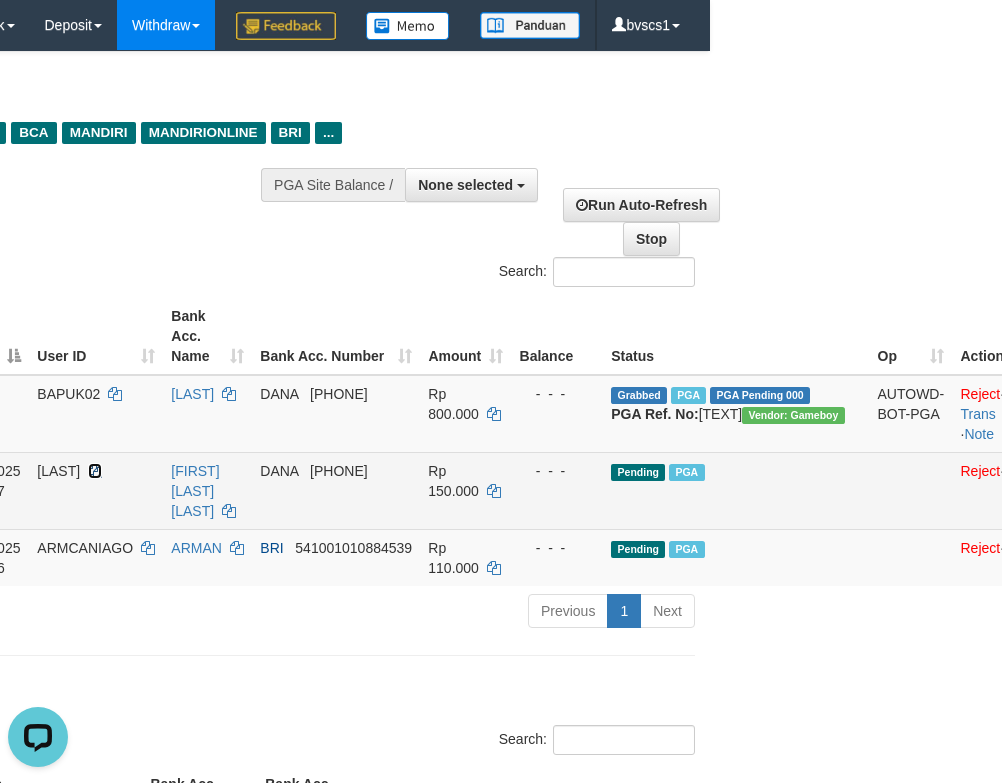 click at bounding box center (95, 471) 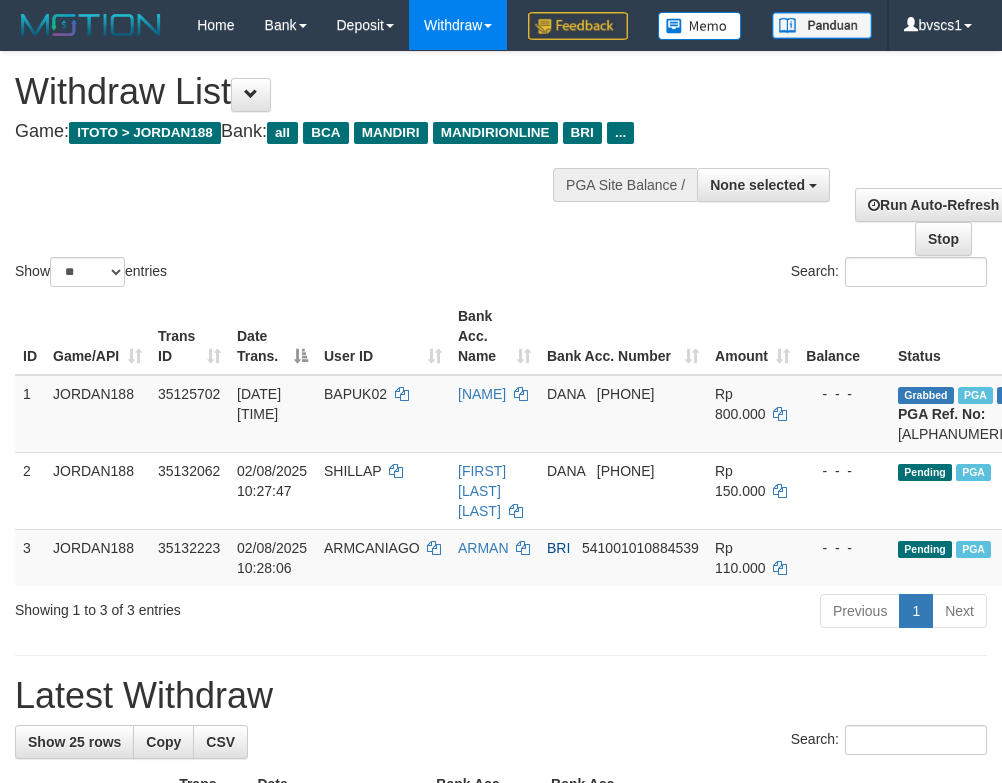 select 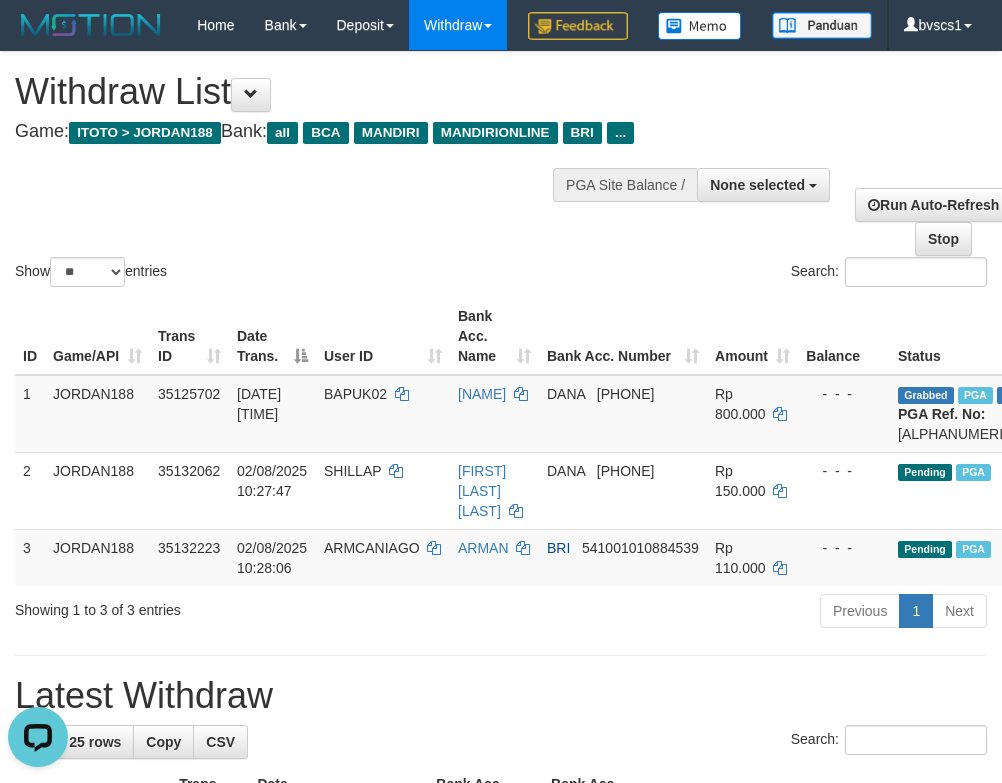 scroll, scrollTop: 0, scrollLeft: 0, axis: both 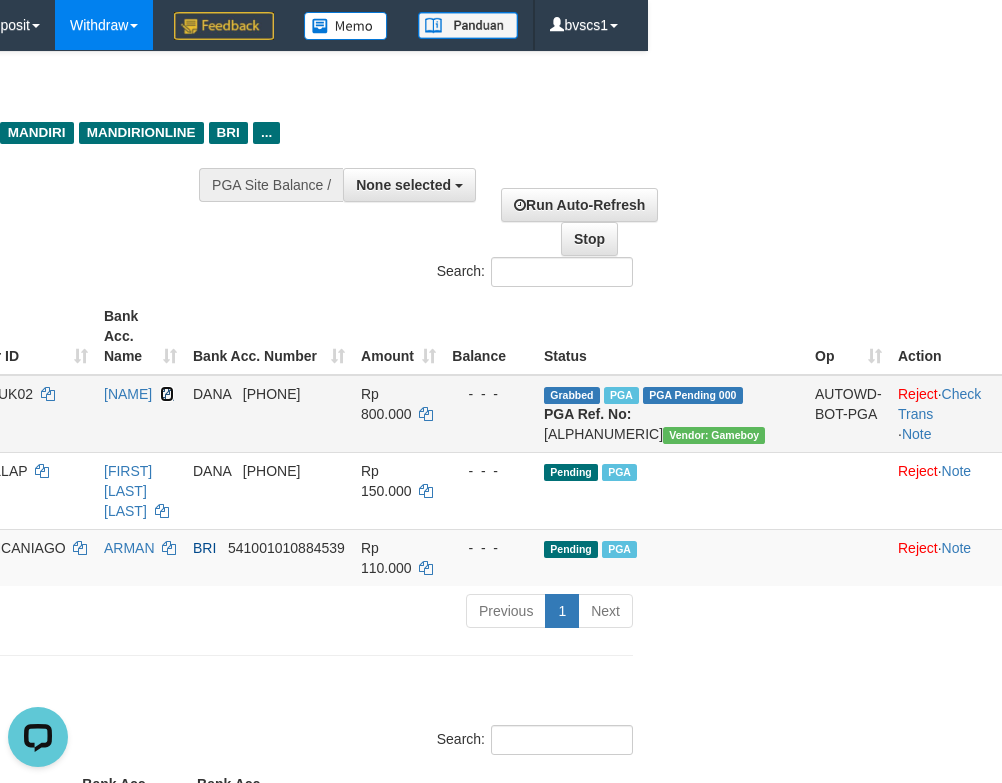click at bounding box center (167, 394) 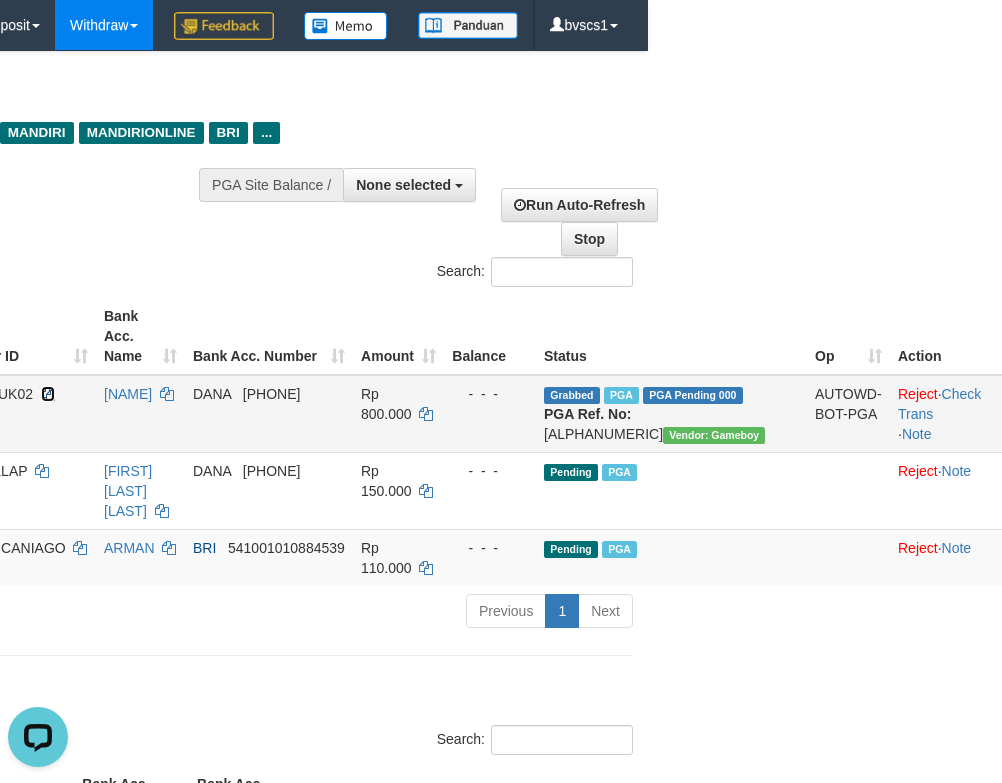 click at bounding box center [48, 394] 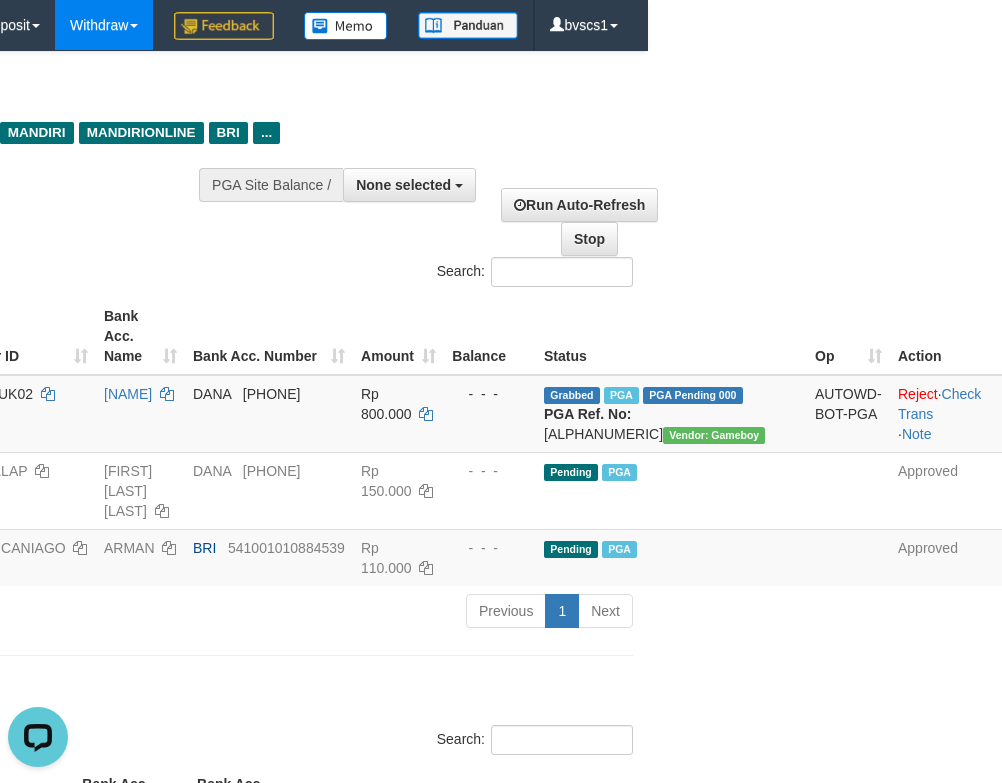 click on "Toggle navigation
Home
Bank
Account List
Load
By Website
Group
[ITOTO]													JORDAN188
Mutasi Bank
Search
Sync
Note Mutasi
Deposit
DPS Fetch
DPS List
History
PGA History
Note DPS -" at bounding box center (147, 933) 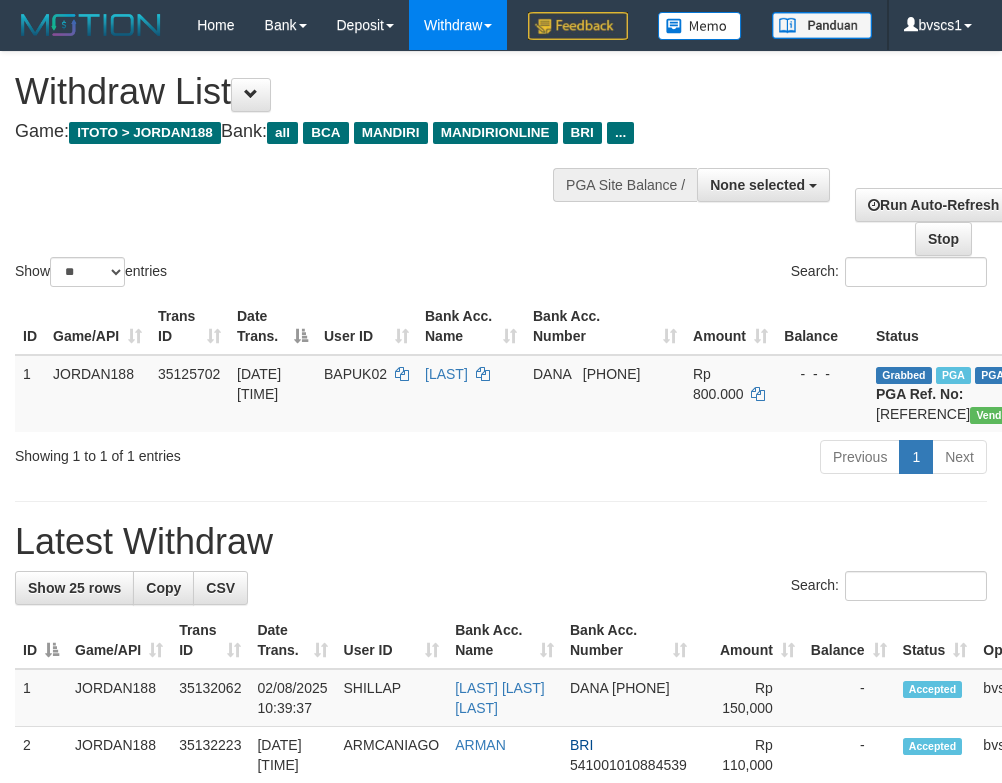 select 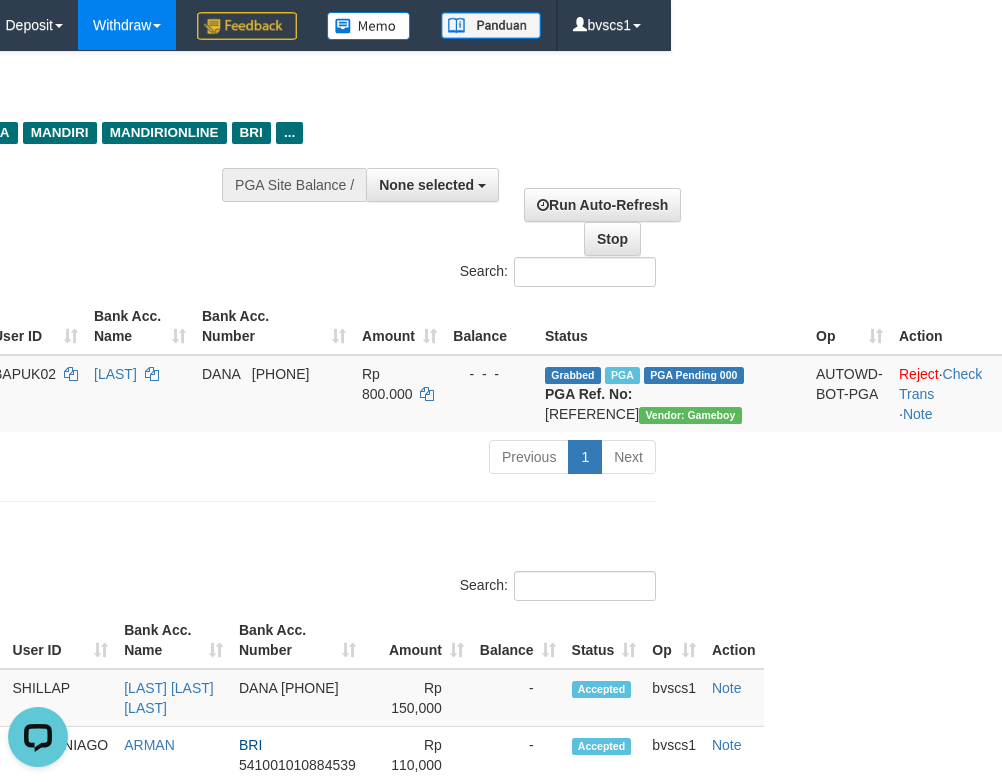 scroll, scrollTop: 0, scrollLeft: 0, axis: both 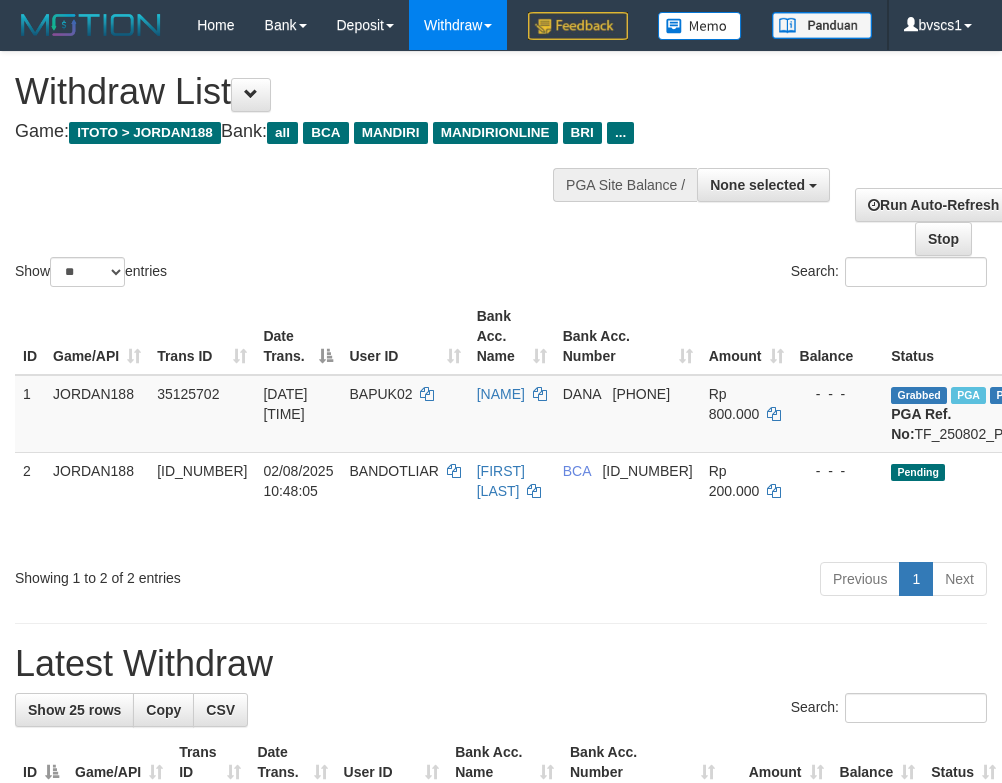 select 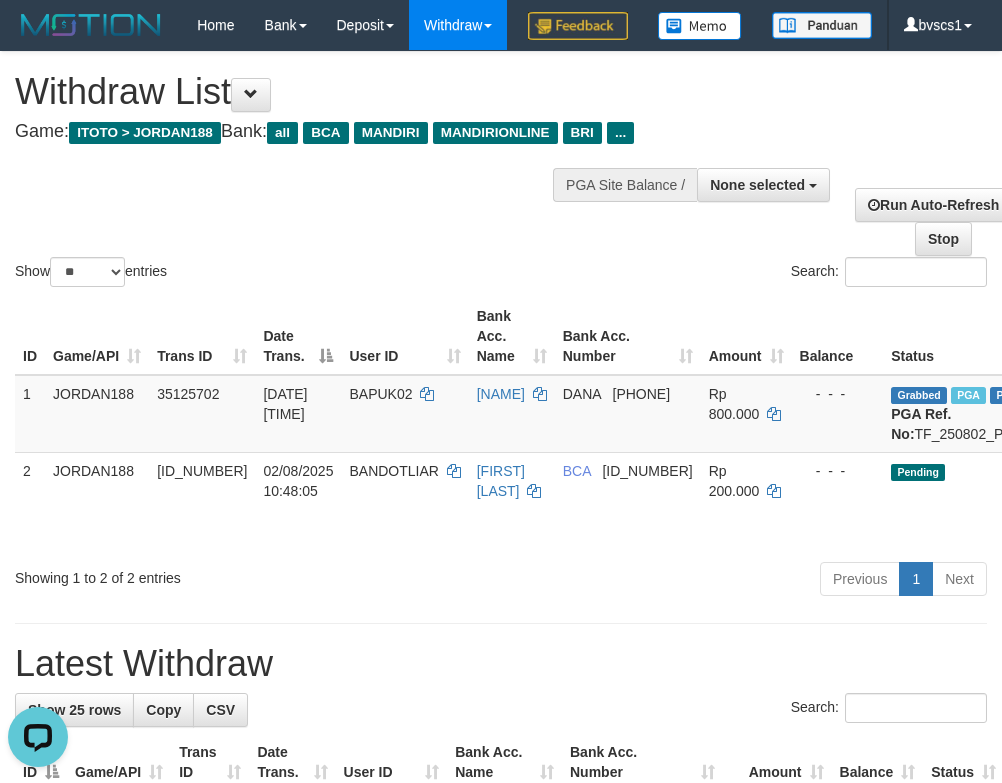 scroll, scrollTop: 0, scrollLeft: 0, axis: both 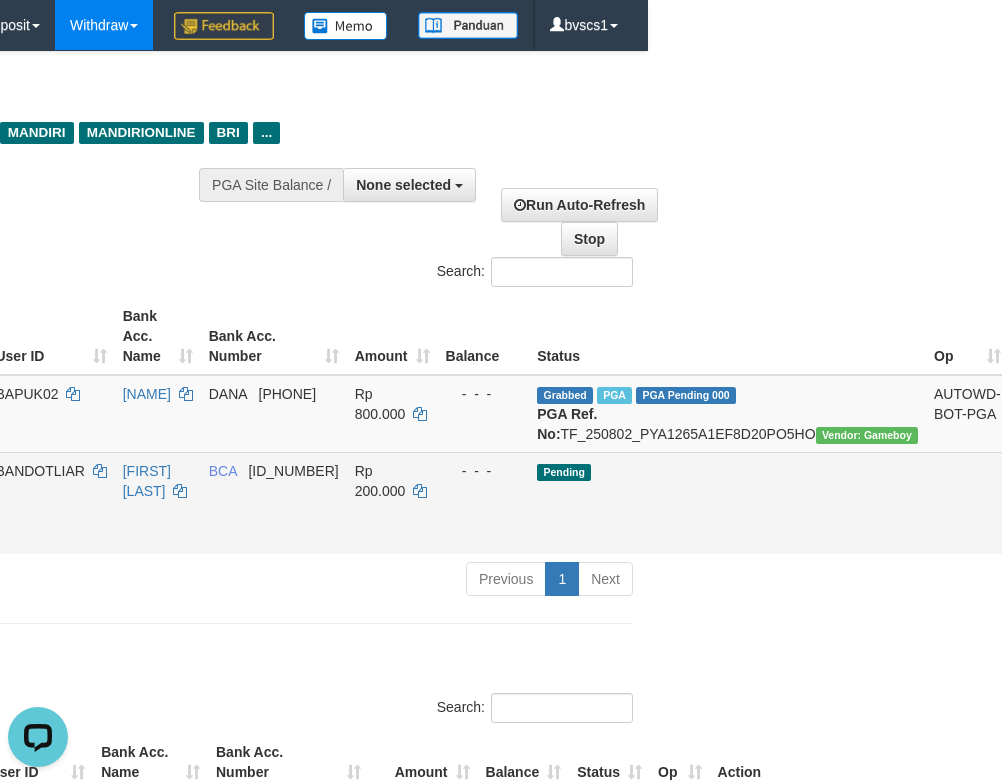 click on "Send PGA" at bounding box center (1033, 526) 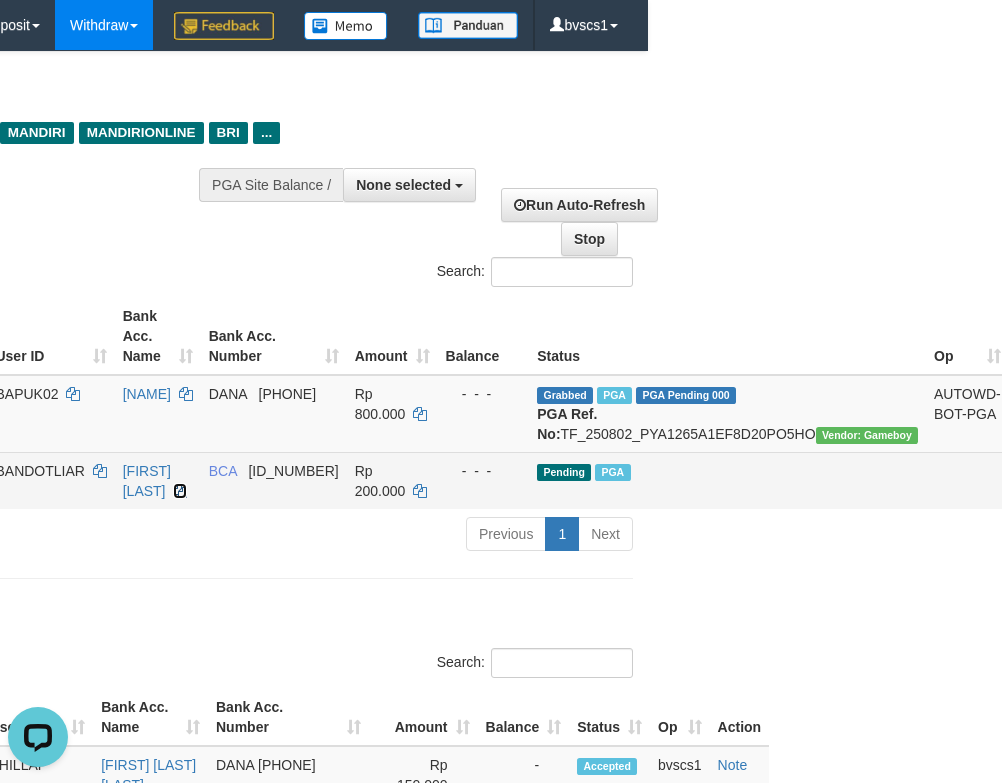 click at bounding box center [180, 491] 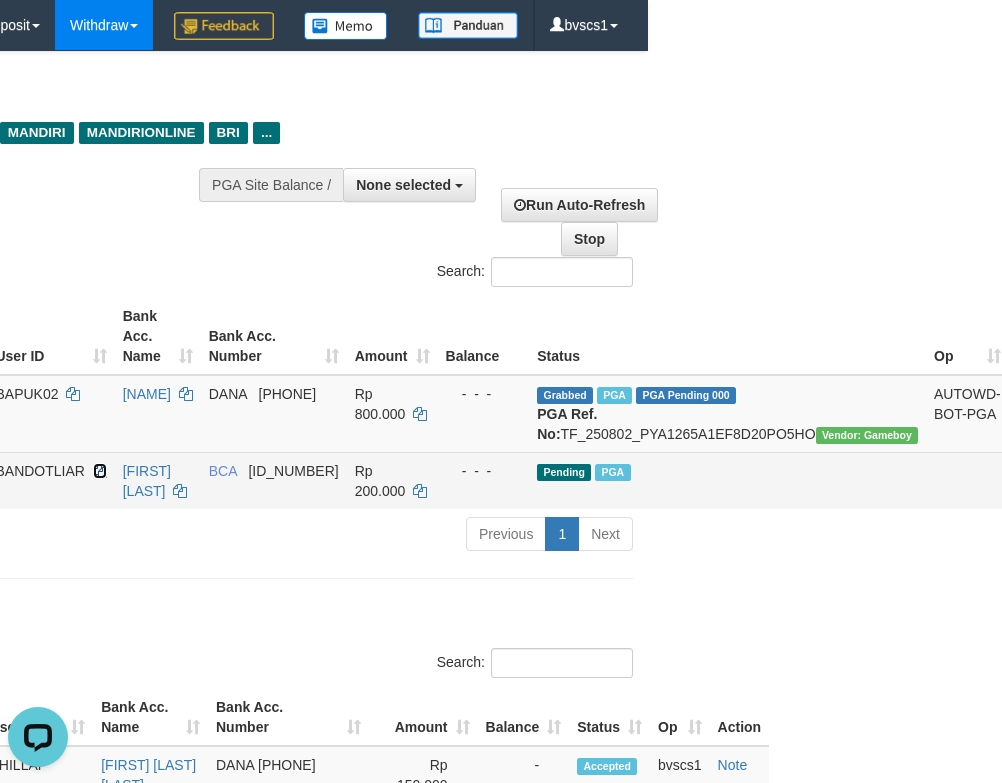 click at bounding box center [100, 471] 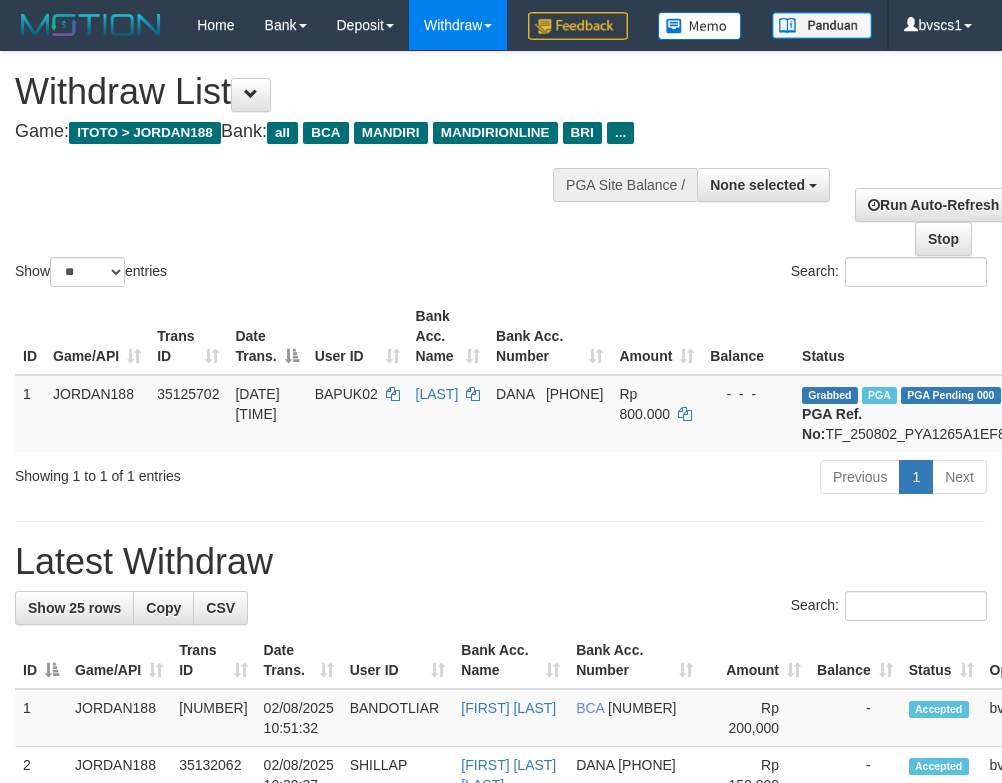 select 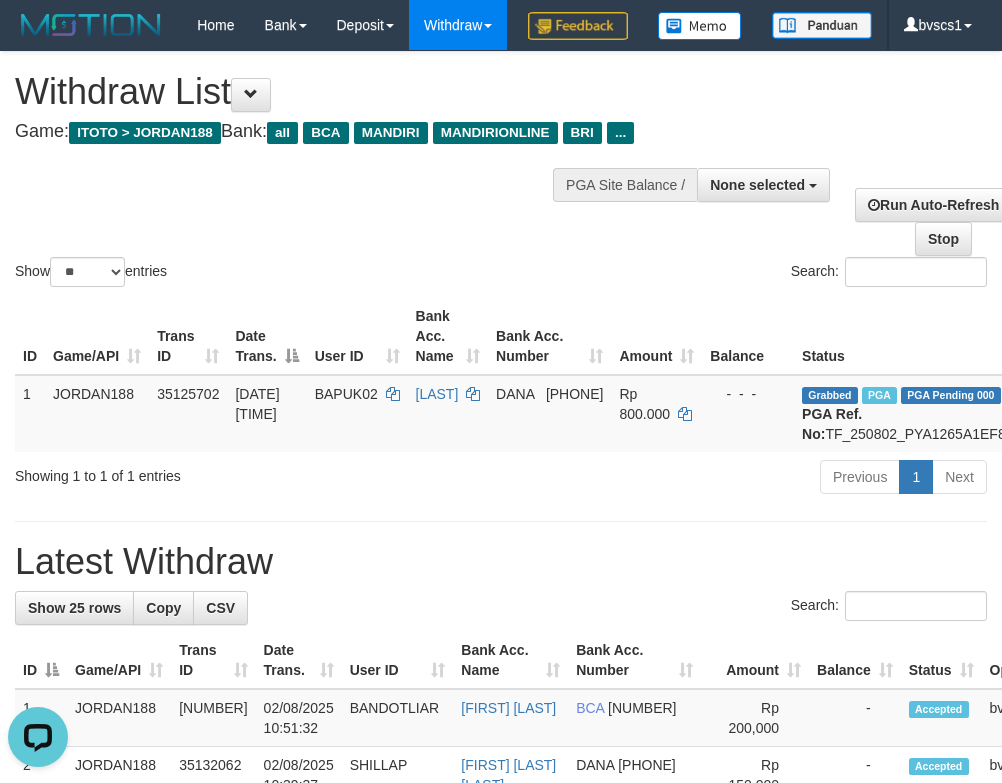 scroll, scrollTop: 0, scrollLeft: 0, axis: both 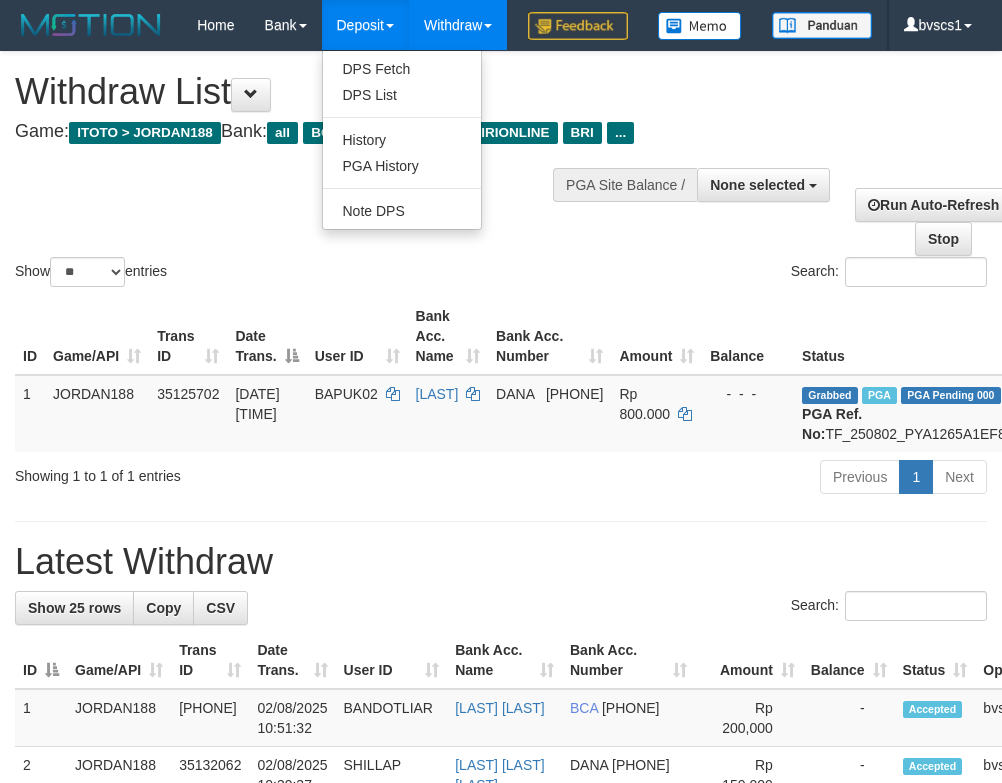 select 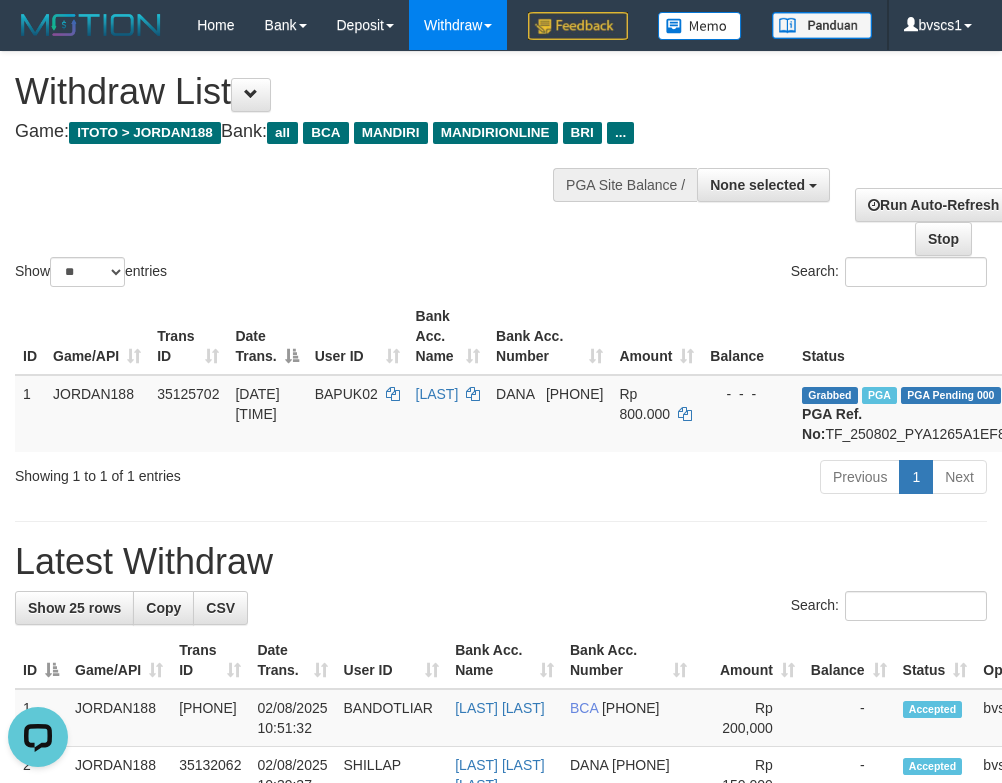 scroll, scrollTop: 0, scrollLeft: 0, axis: both 